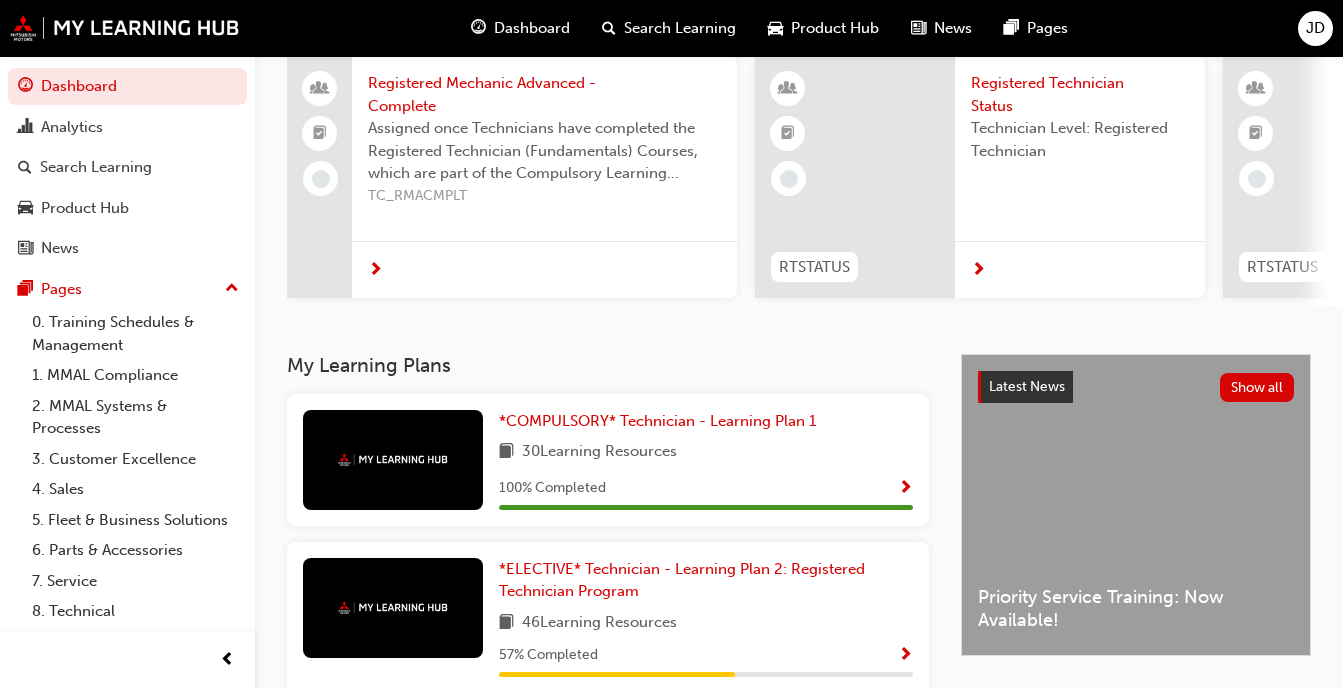 scroll, scrollTop: 0, scrollLeft: 0, axis: both 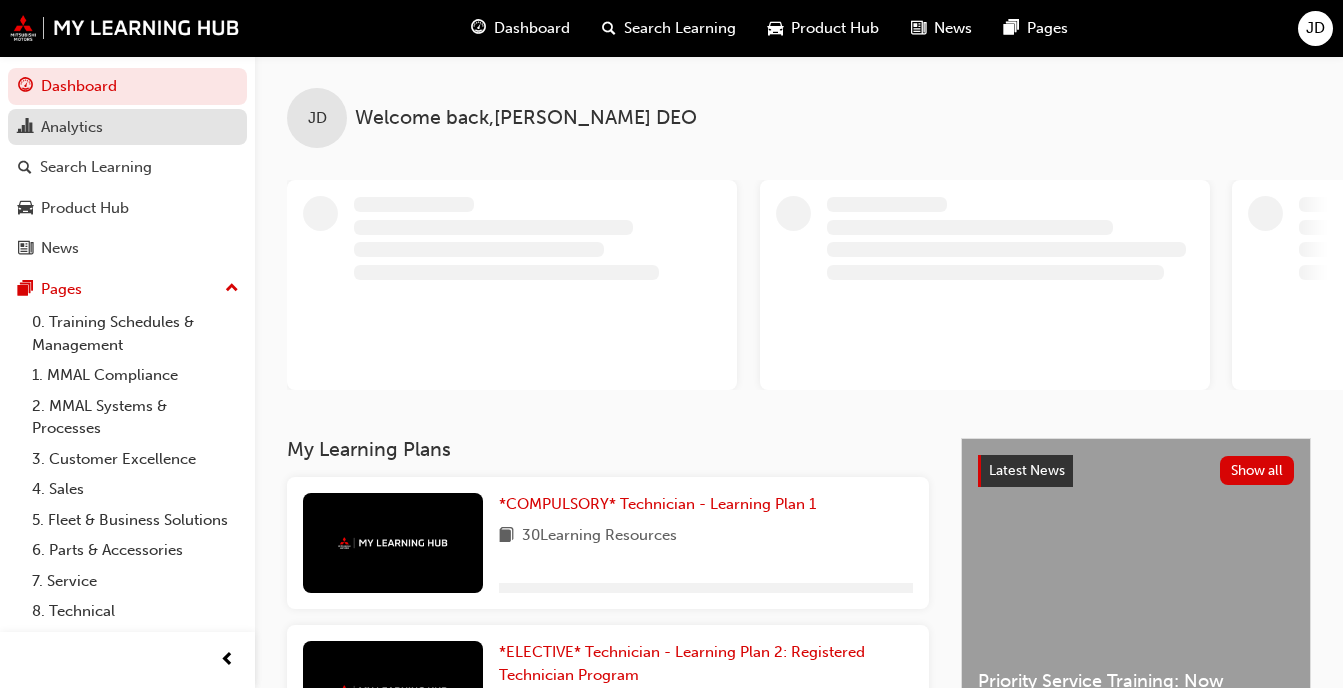 click on "Analytics" at bounding box center (127, 127) 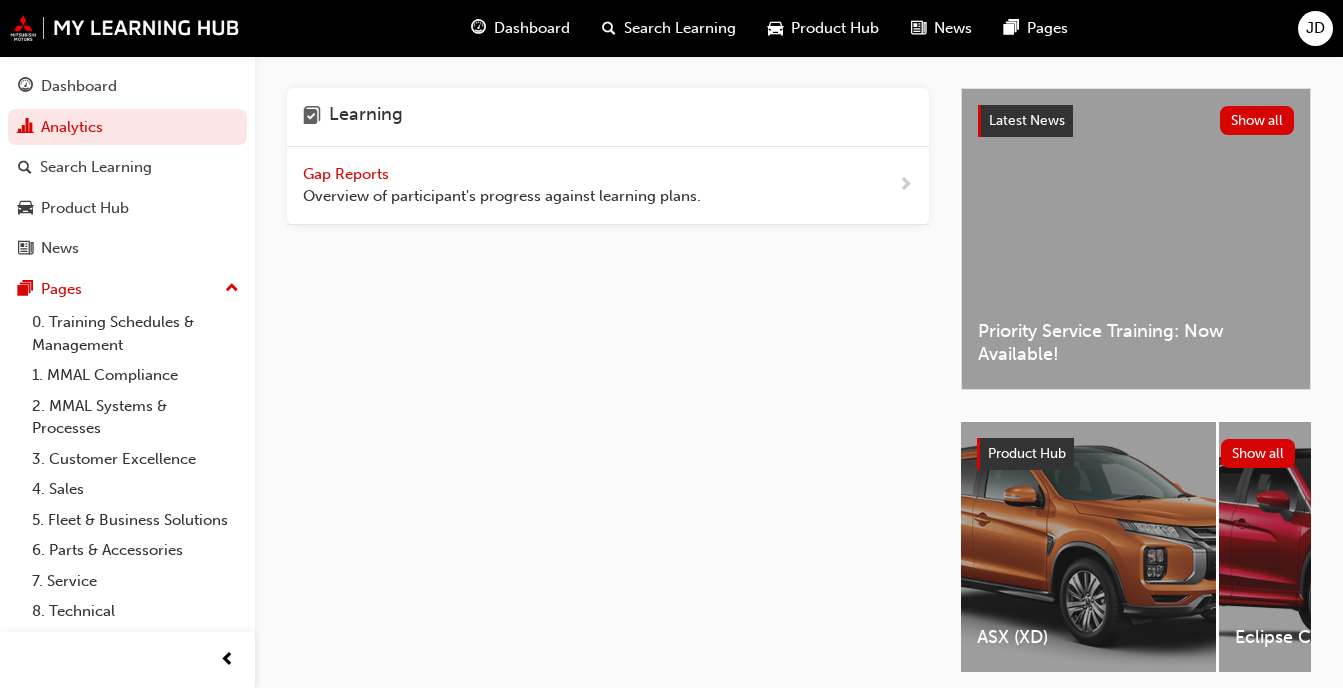 click on "Latest News Show all Priority Service Training: Now Available!" at bounding box center (1136, 239) 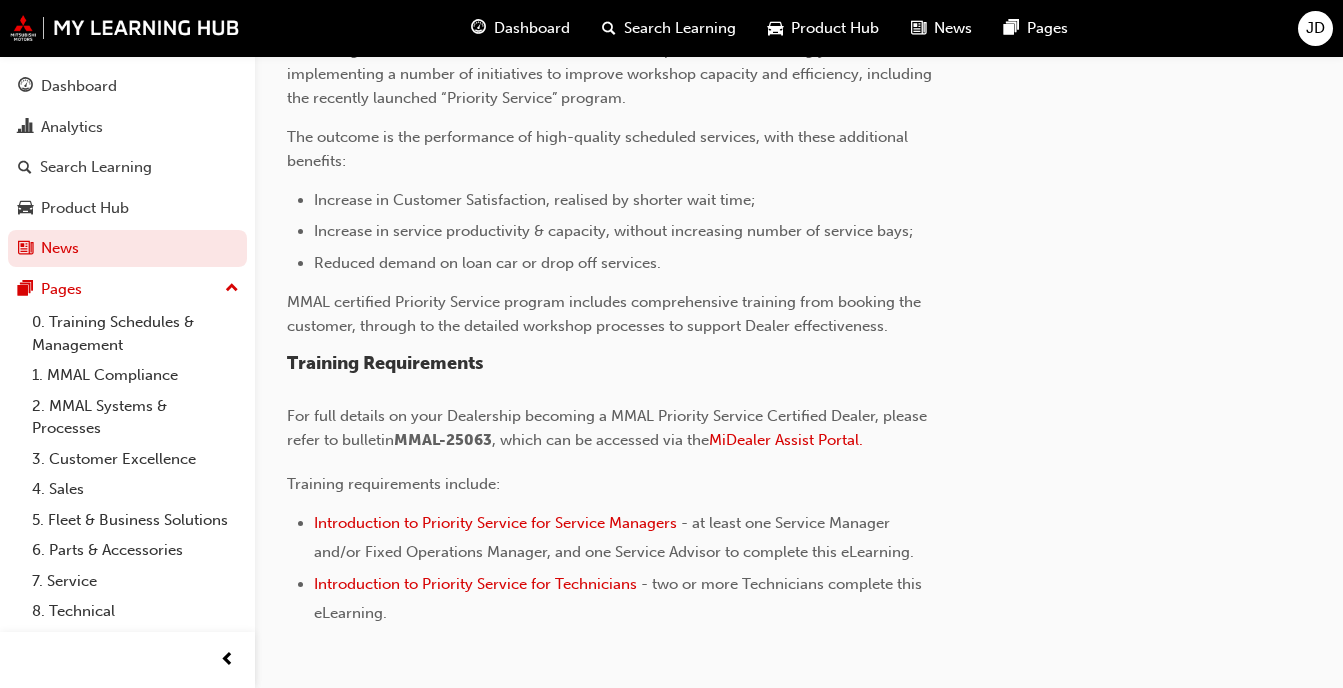 scroll, scrollTop: 716, scrollLeft: 0, axis: vertical 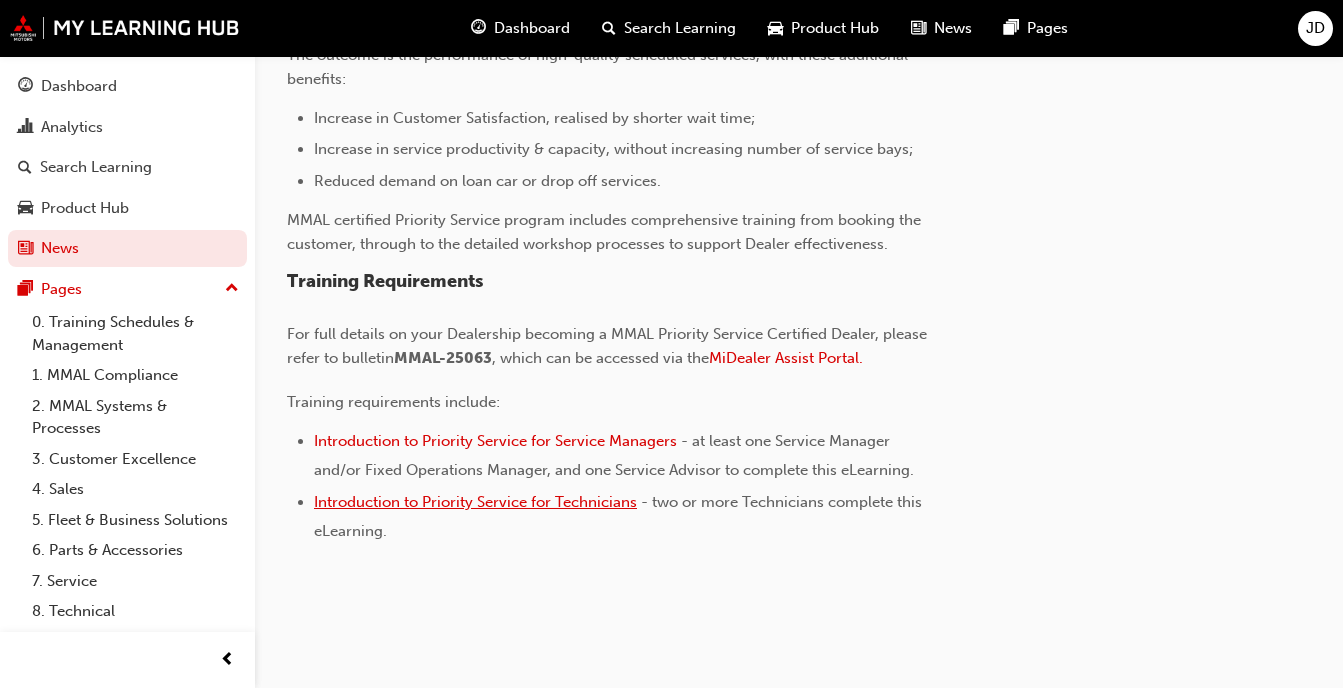 click on "Introduction to Priority Service for Technicians" at bounding box center (475, 502) 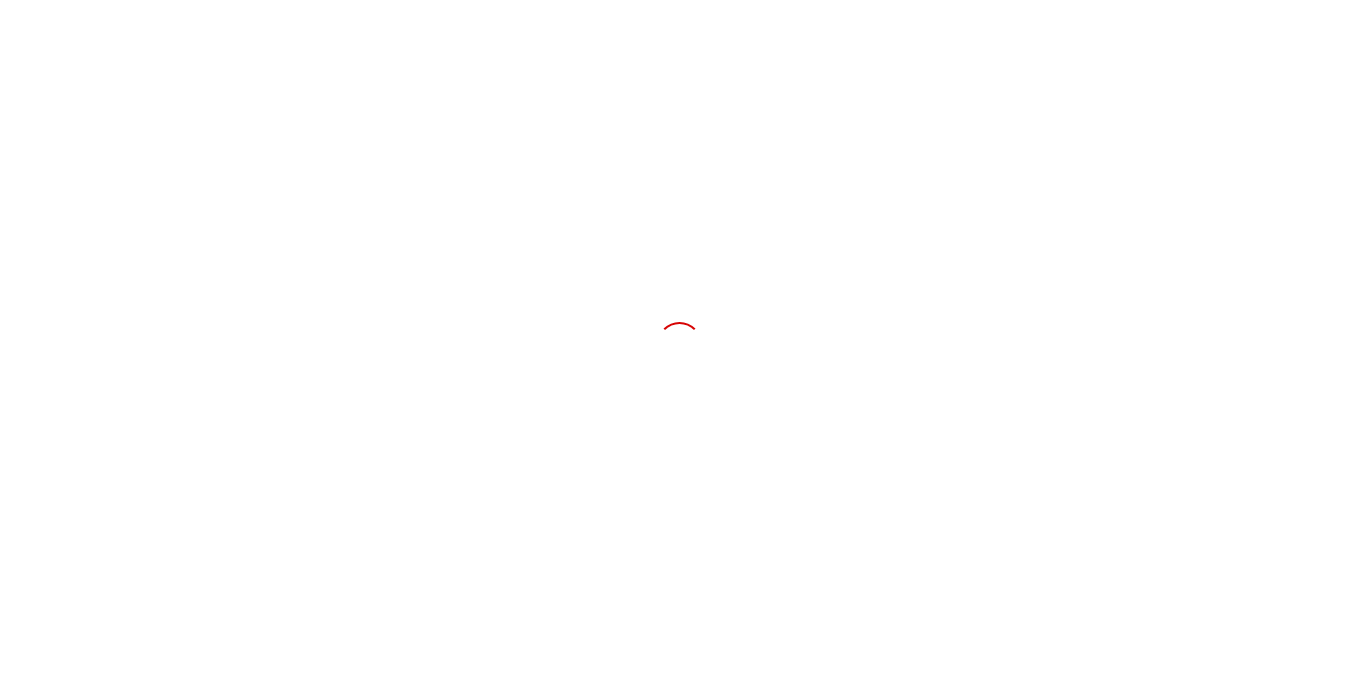 scroll, scrollTop: 0, scrollLeft: 0, axis: both 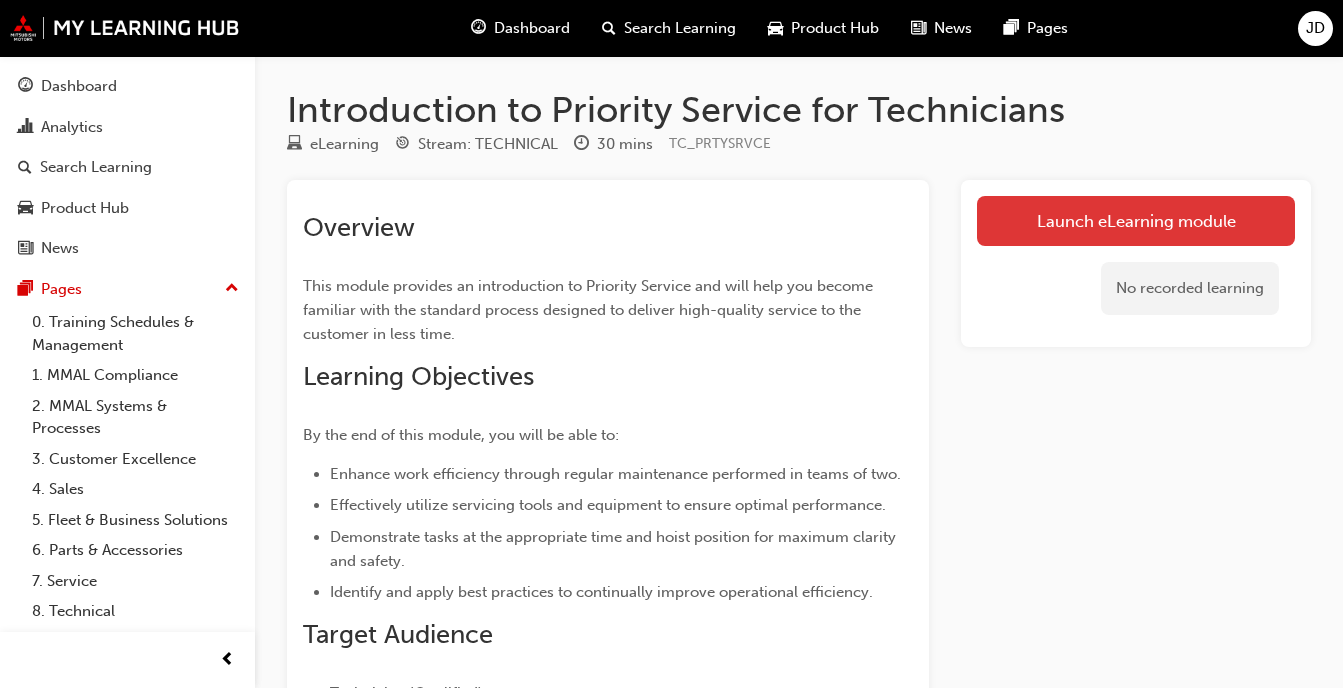 click on "Launch eLearning module" at bounding box center [1136, 221] 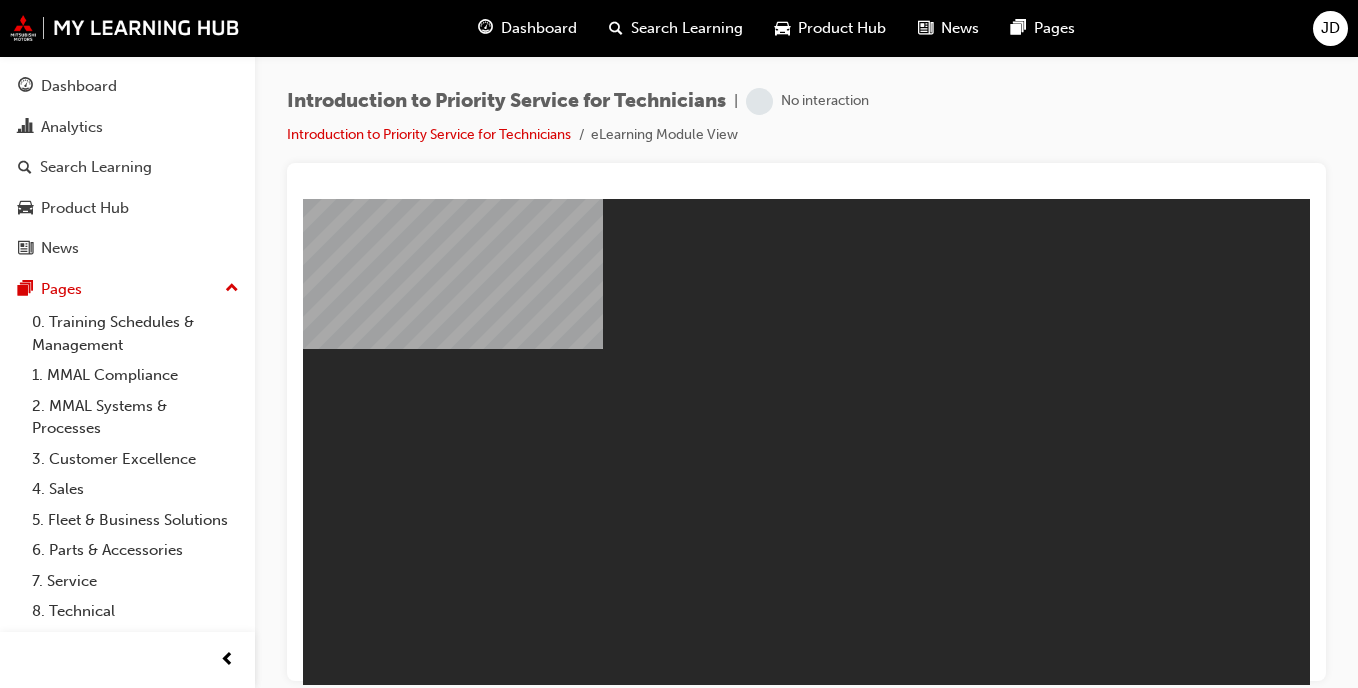 scroll, scrollTop: 0, scrollLeft: 0, axis: both 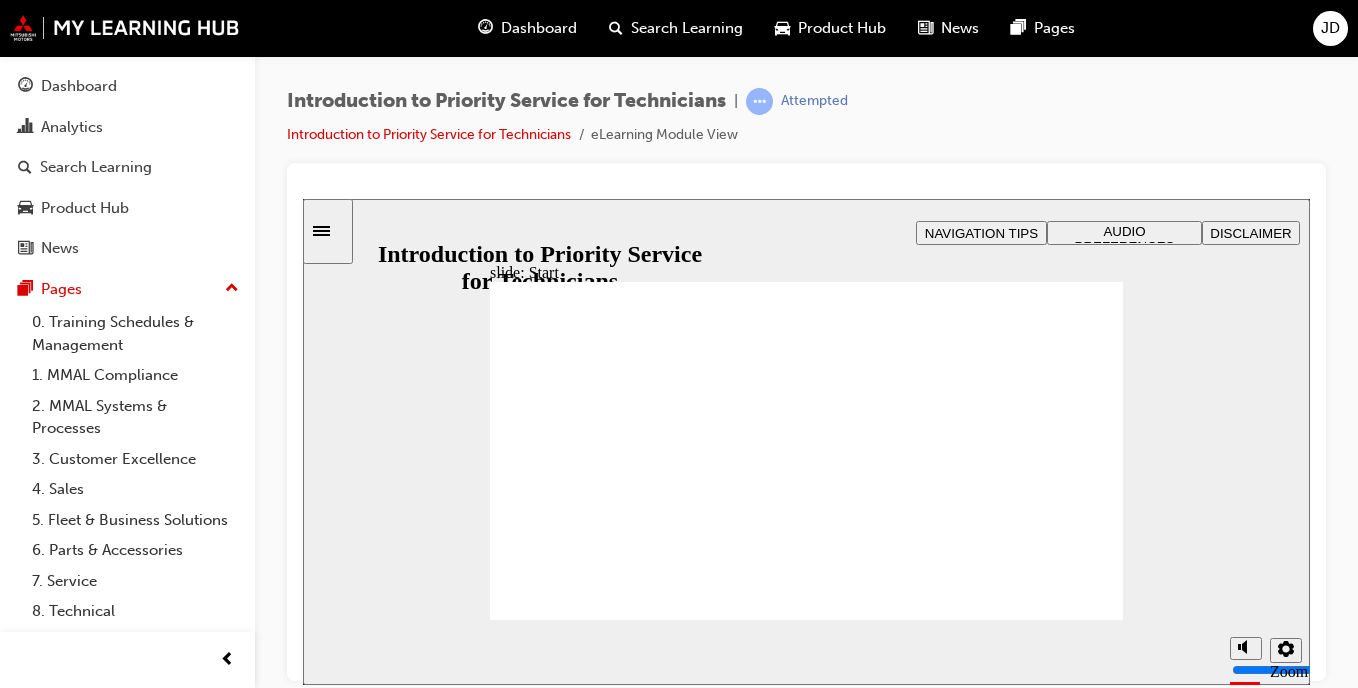 click 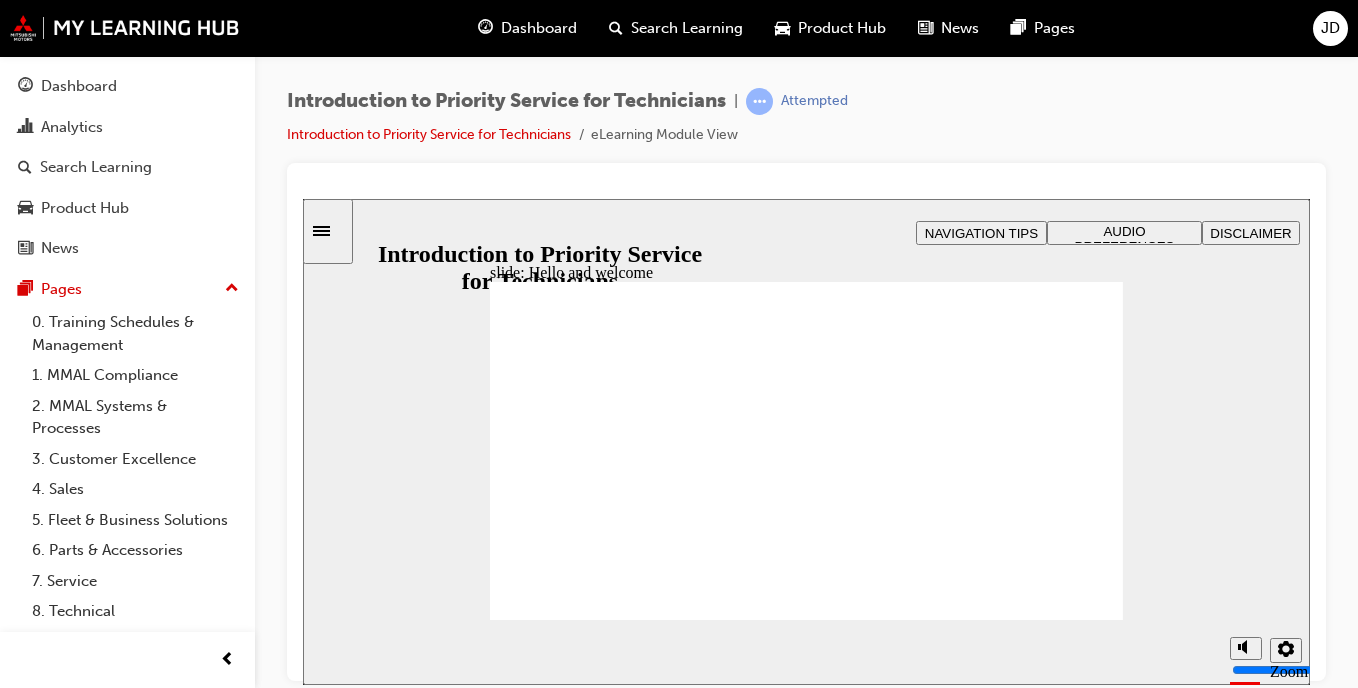 click 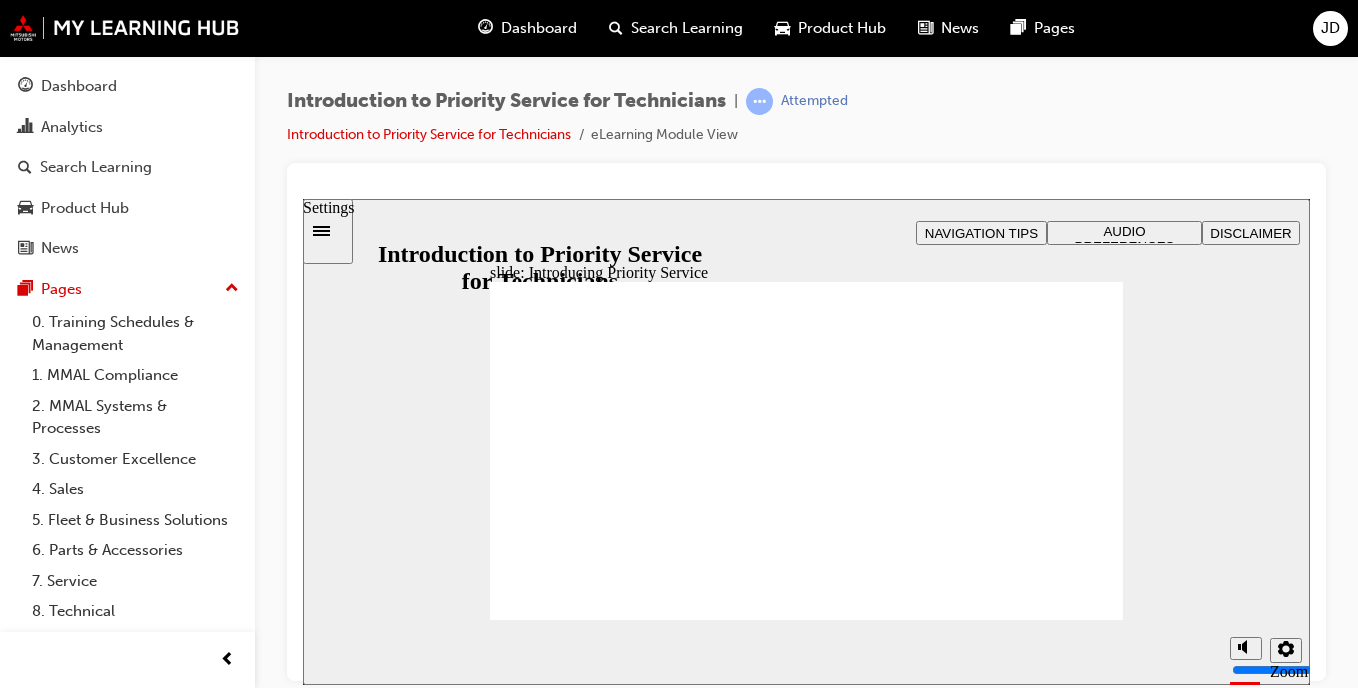 click 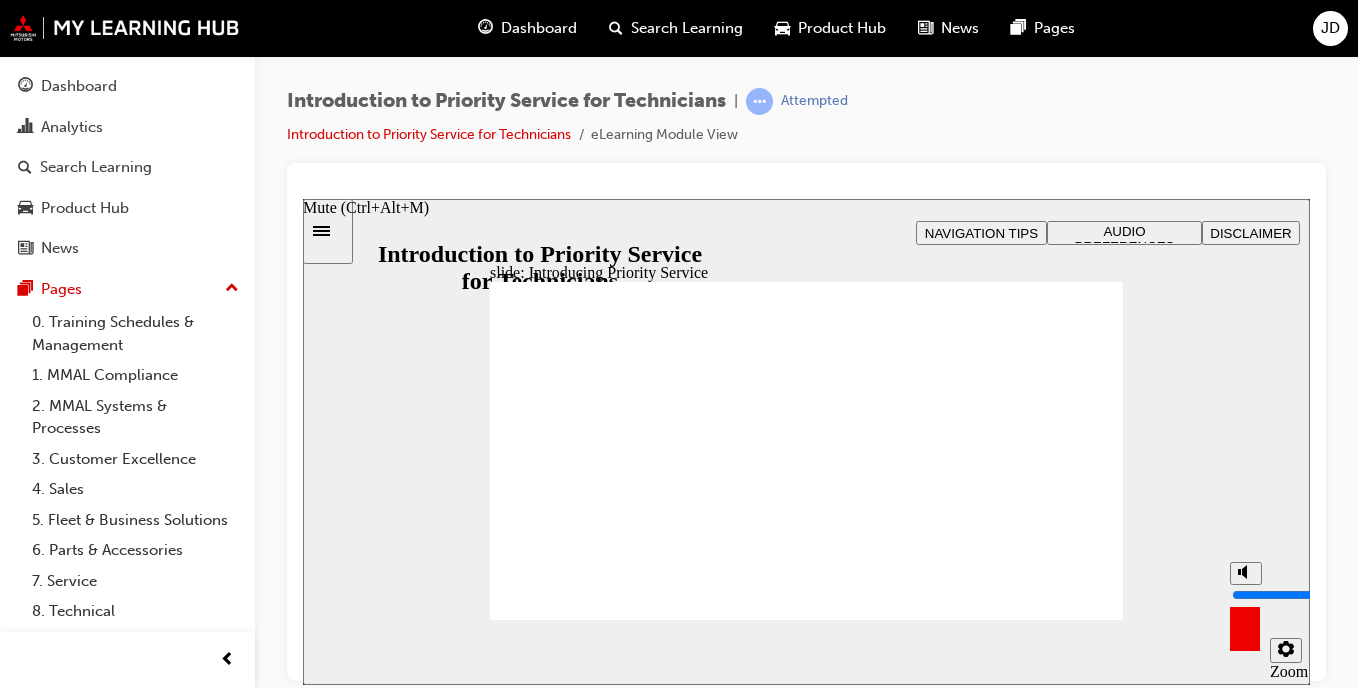 click 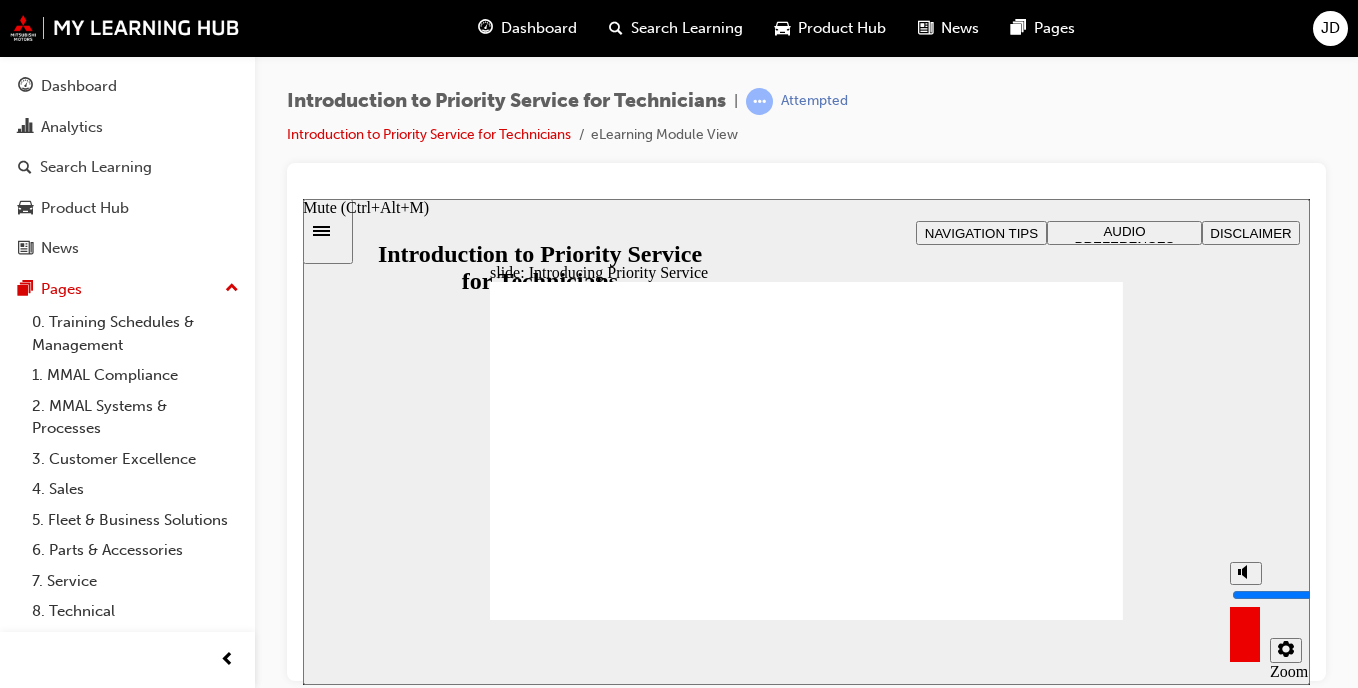 type on "10" 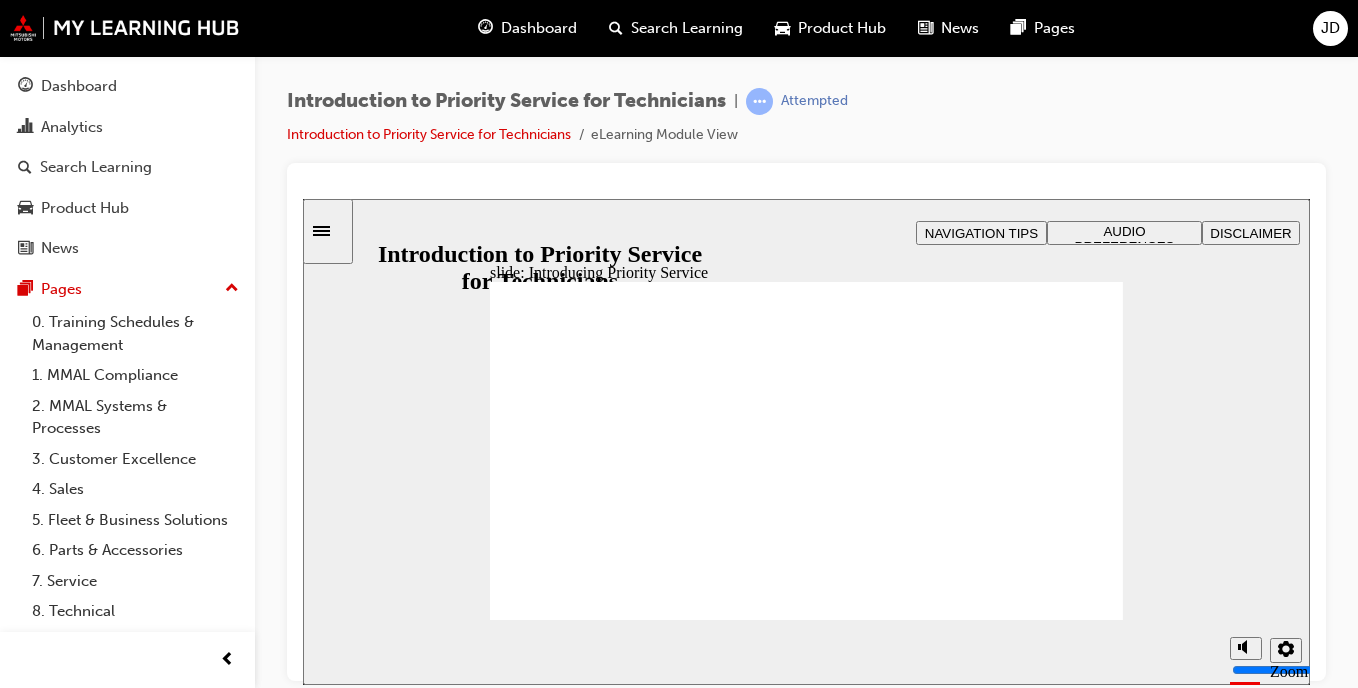 click 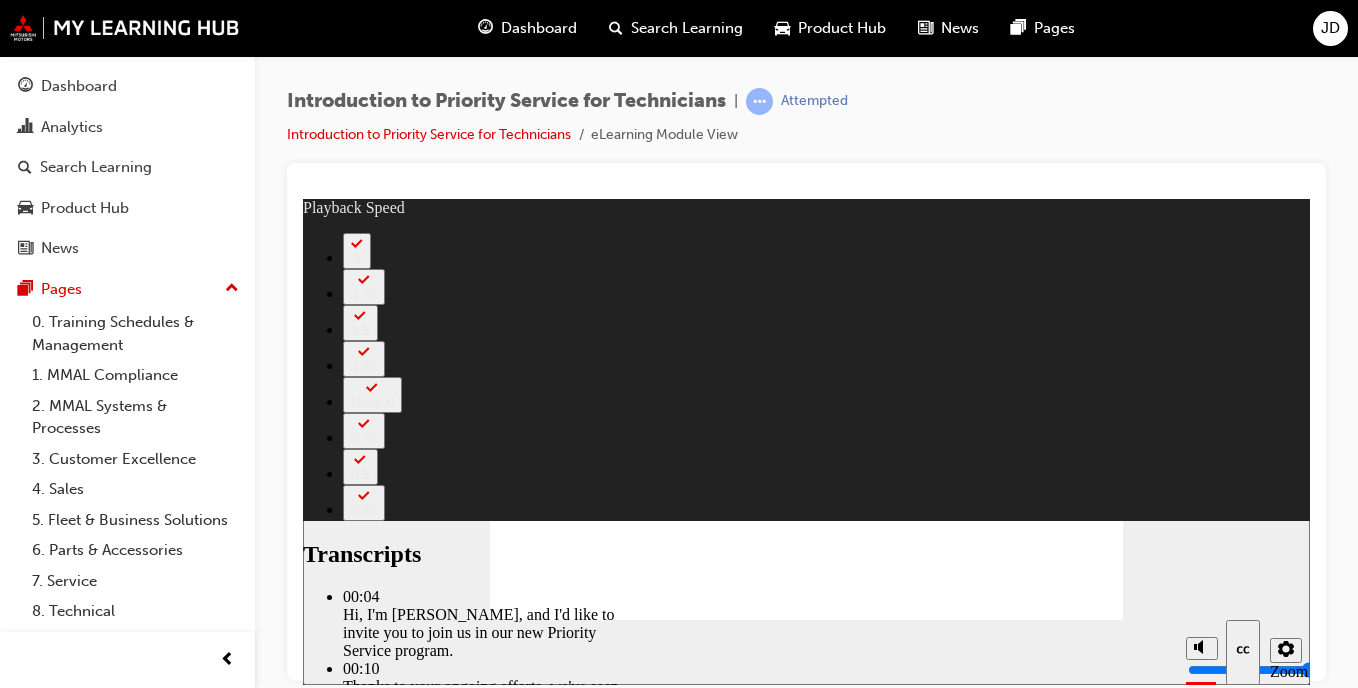 type on "12" 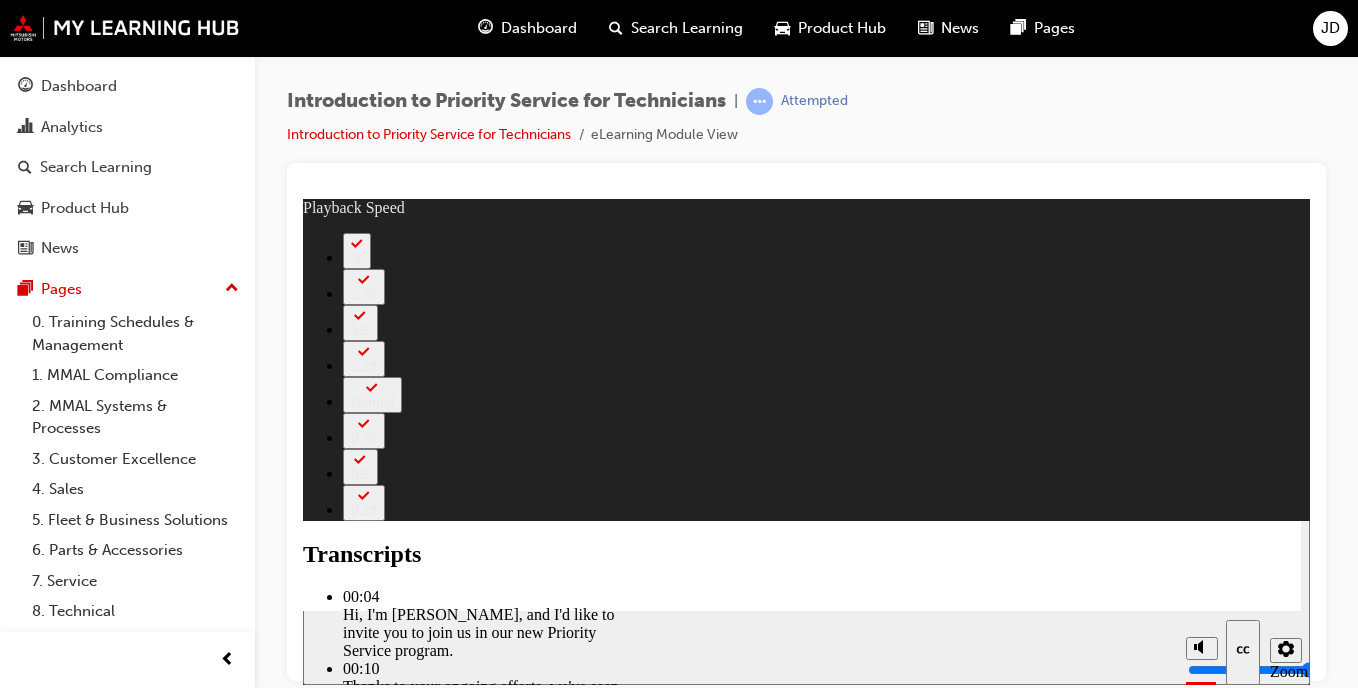 click 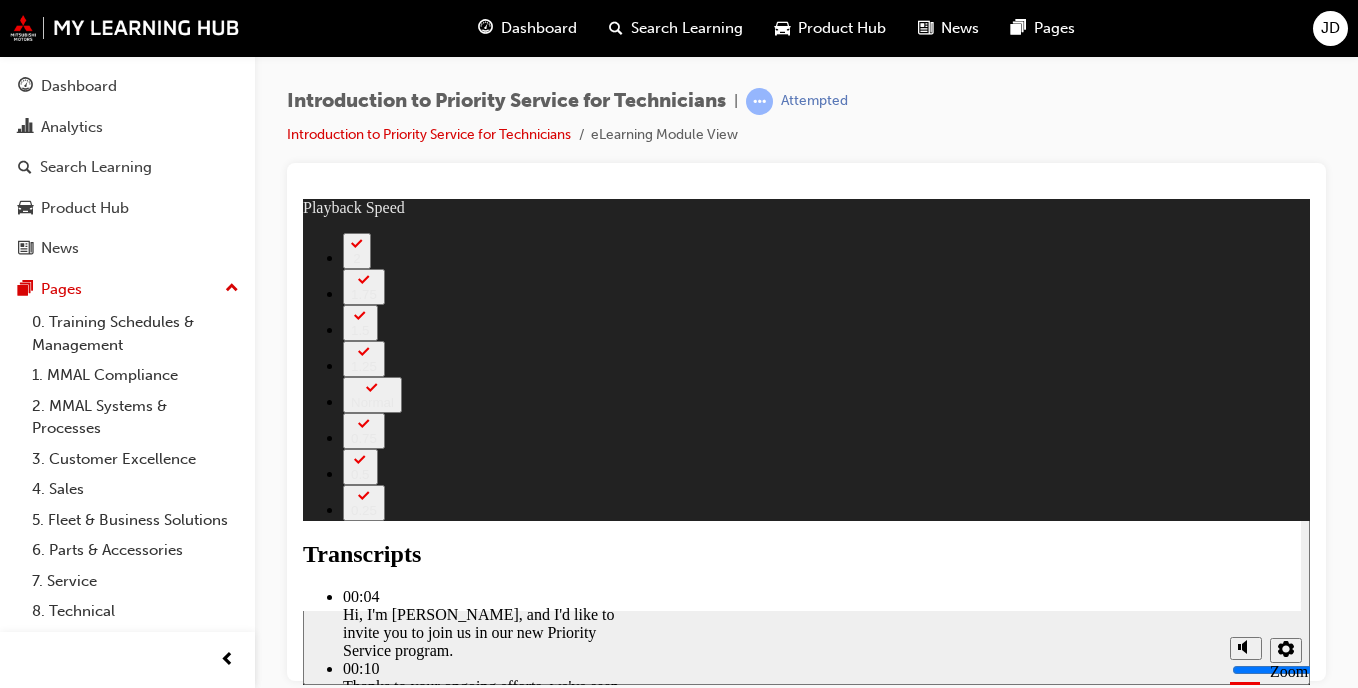 scroll, scrollTop: 233, scrollLeft: 13, axis: both 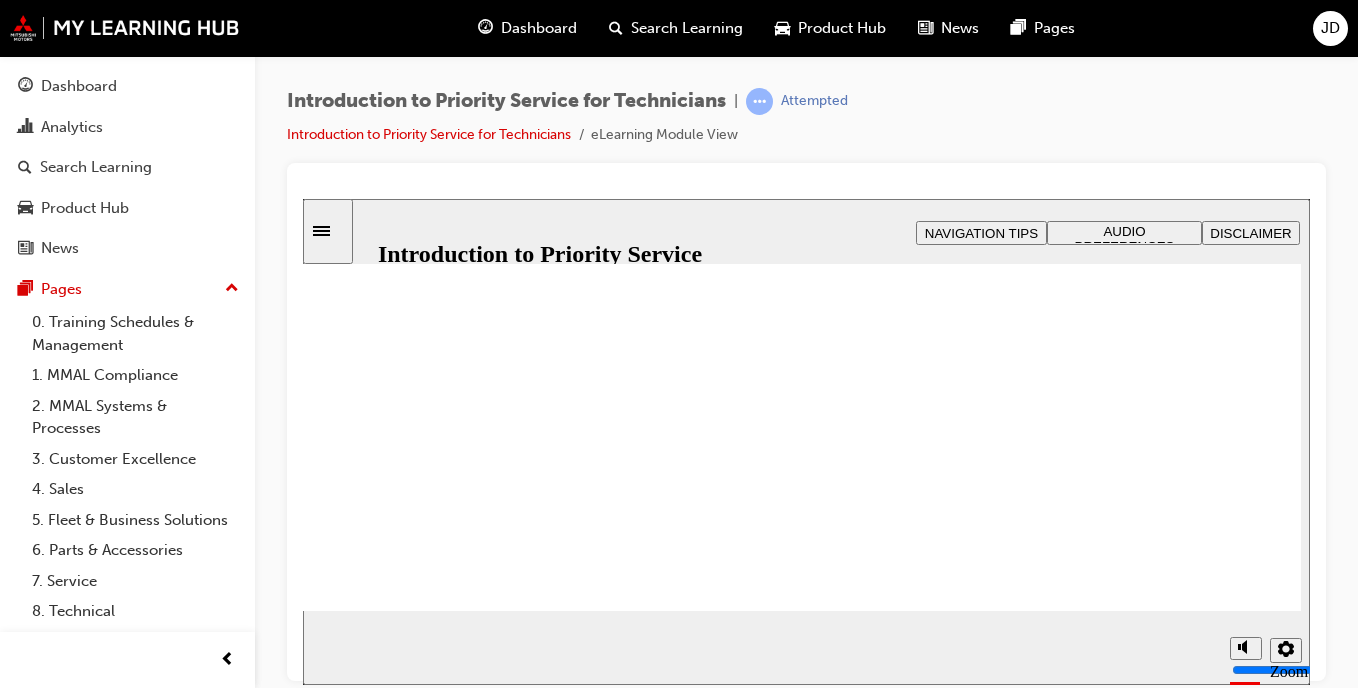 click 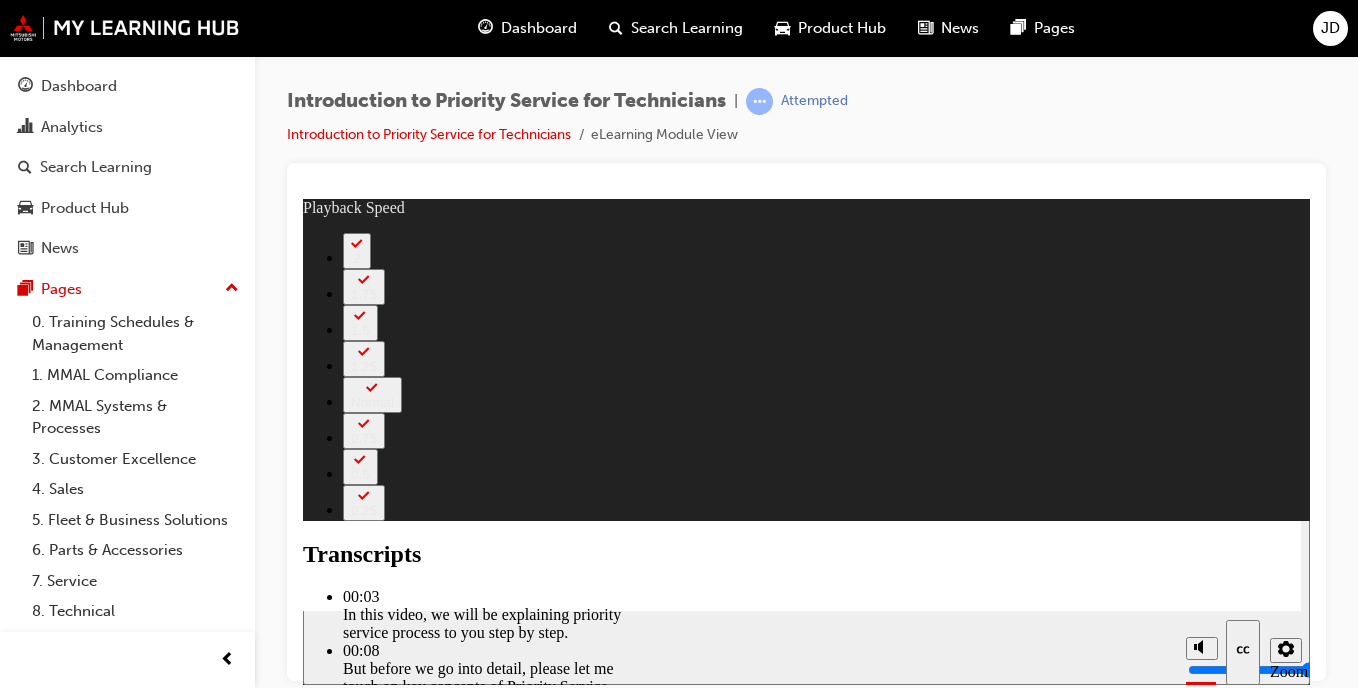 click at bounding box center (426, 9324) 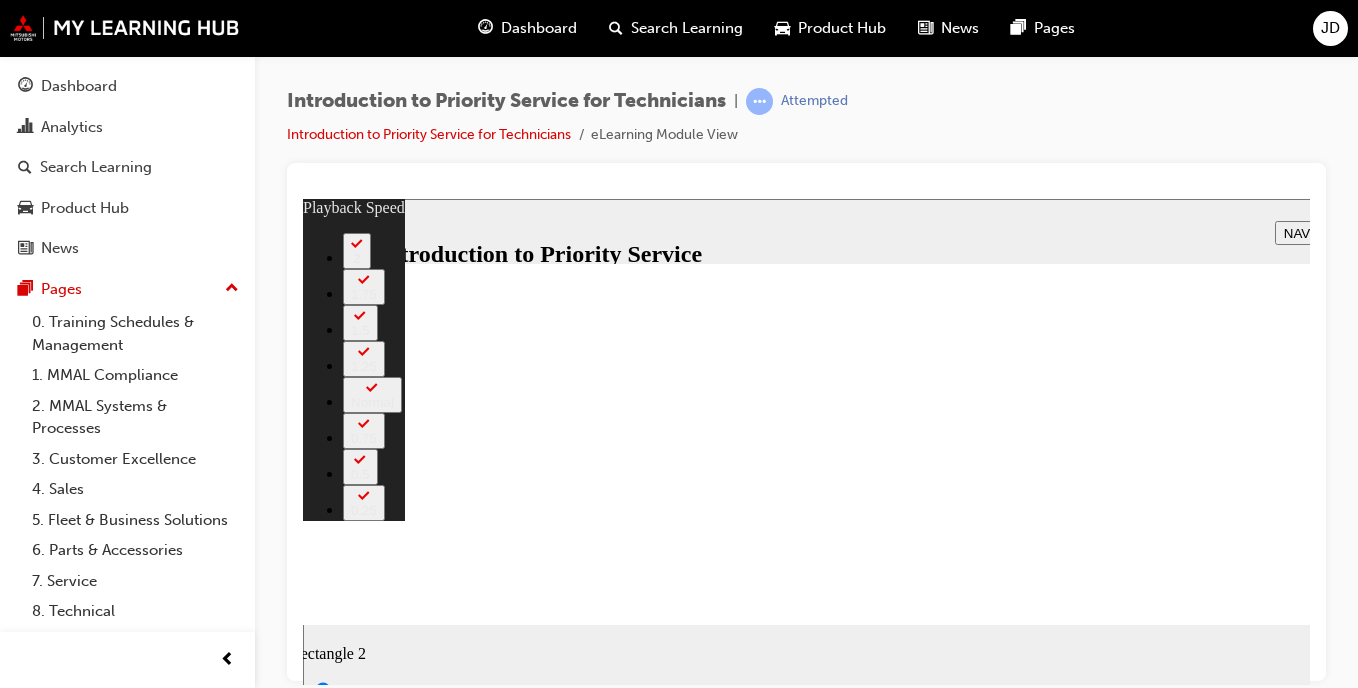 scroll, scrollTop: 0, scrollLeft: 0, axis: both 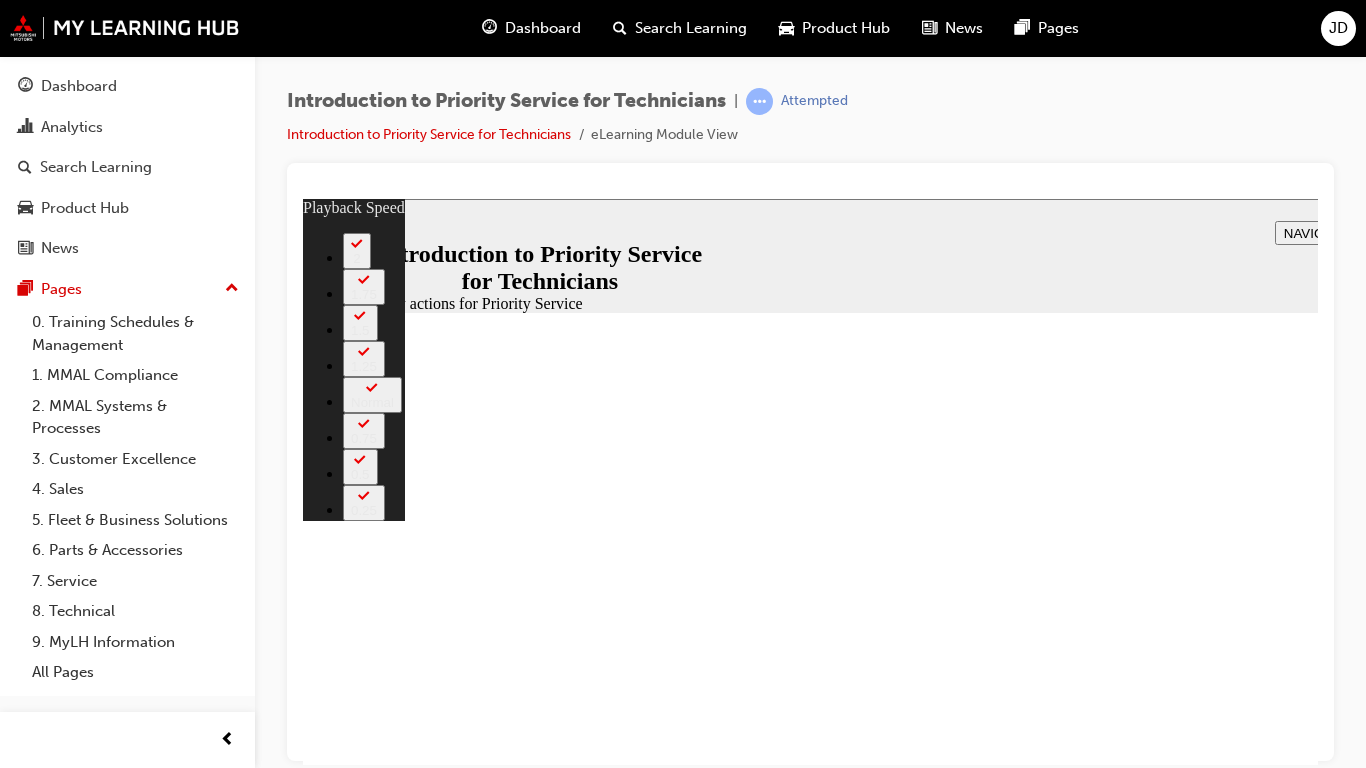 click on "In this video, we will be explaining priority service process to you step by step." at bounding box center (808, 10398) 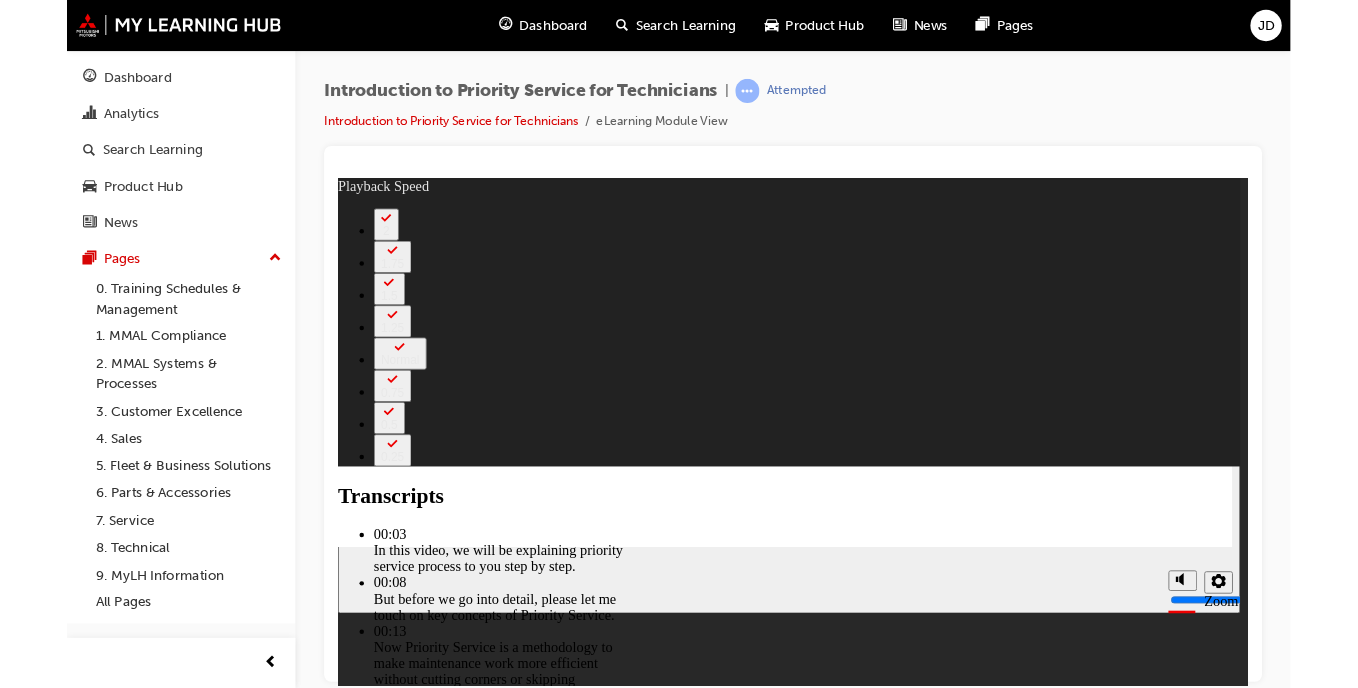type on "118" 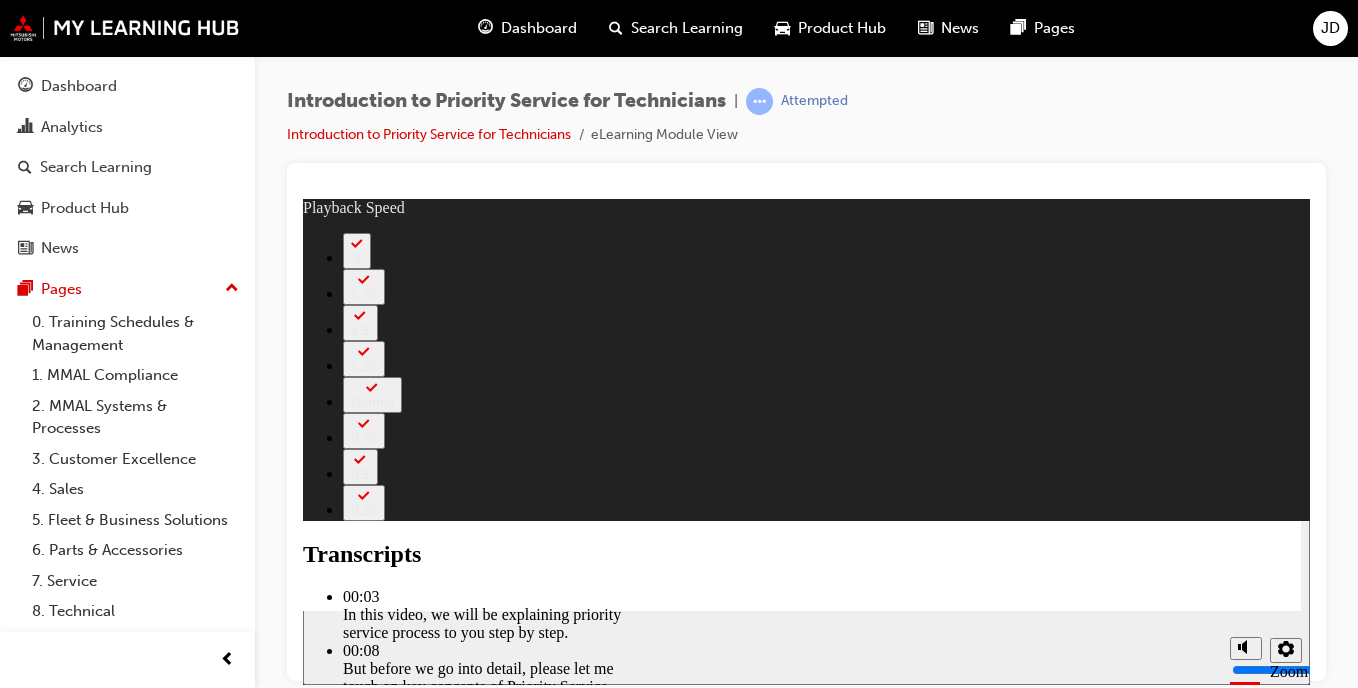 scroll, scrollTop: 233, scrollLeft: 22, axis: both 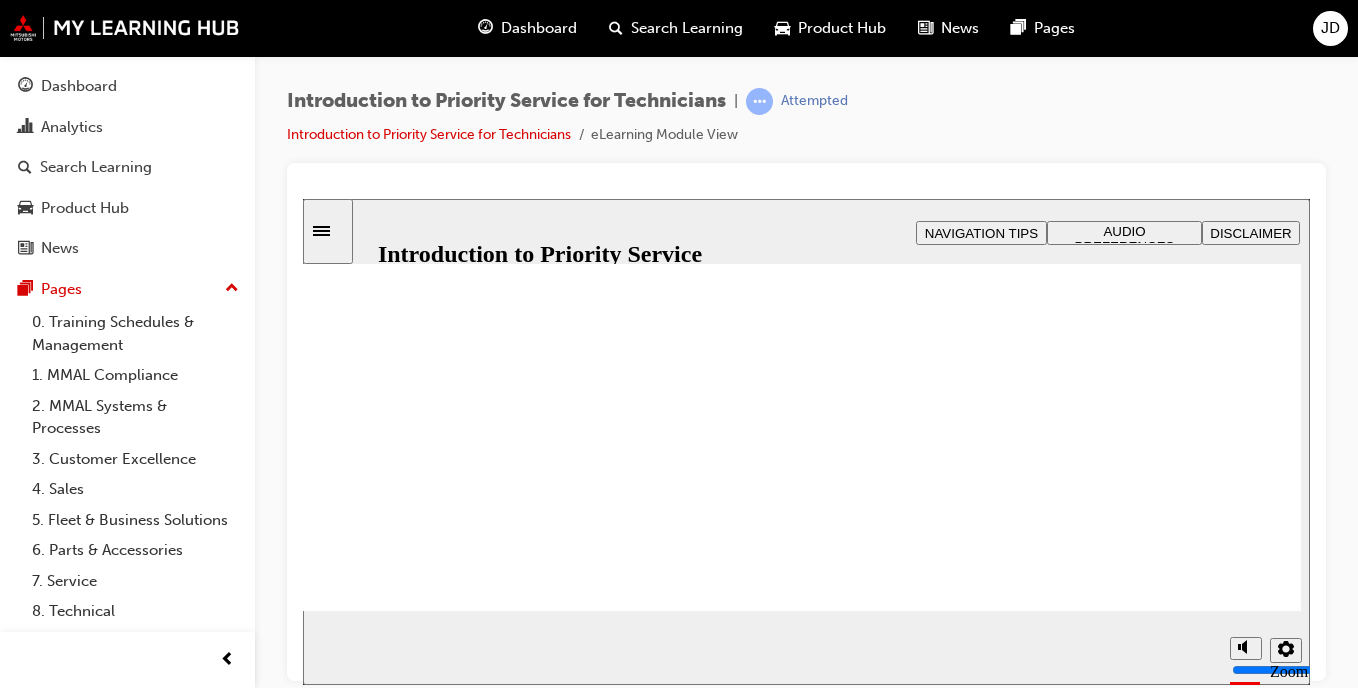 click 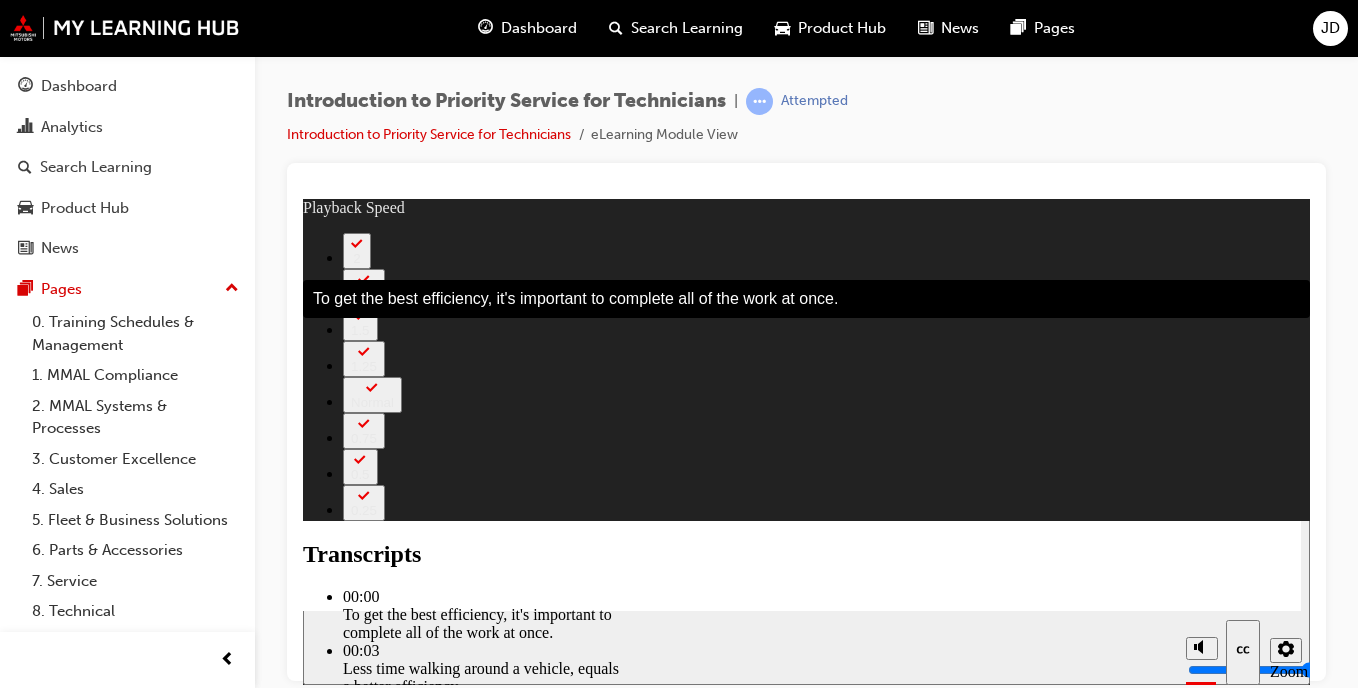 type on "3" 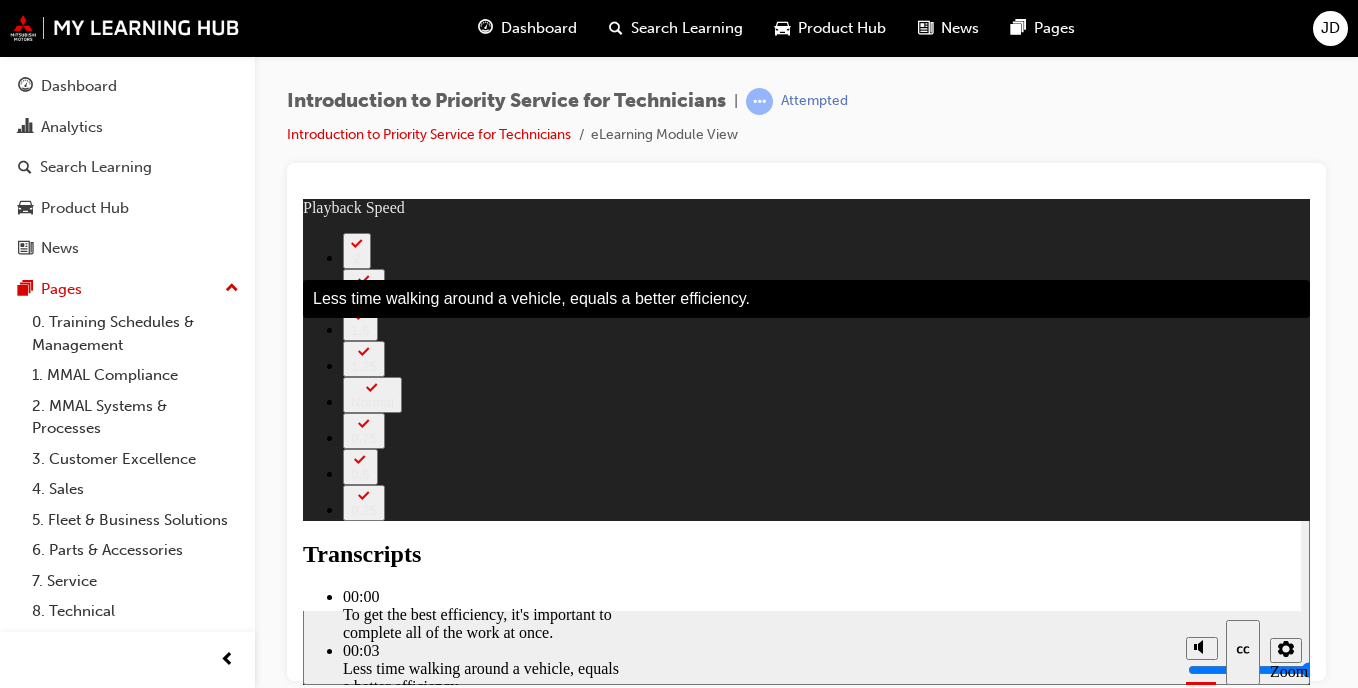 click 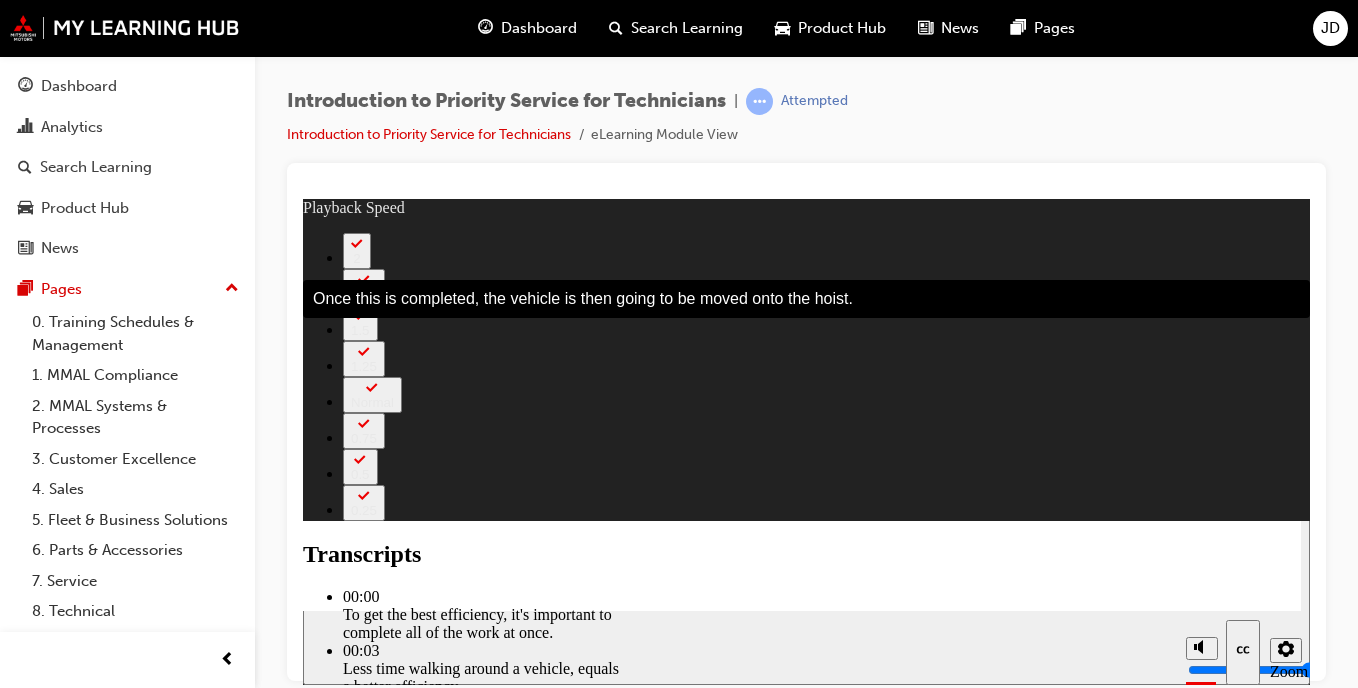 type on "137" 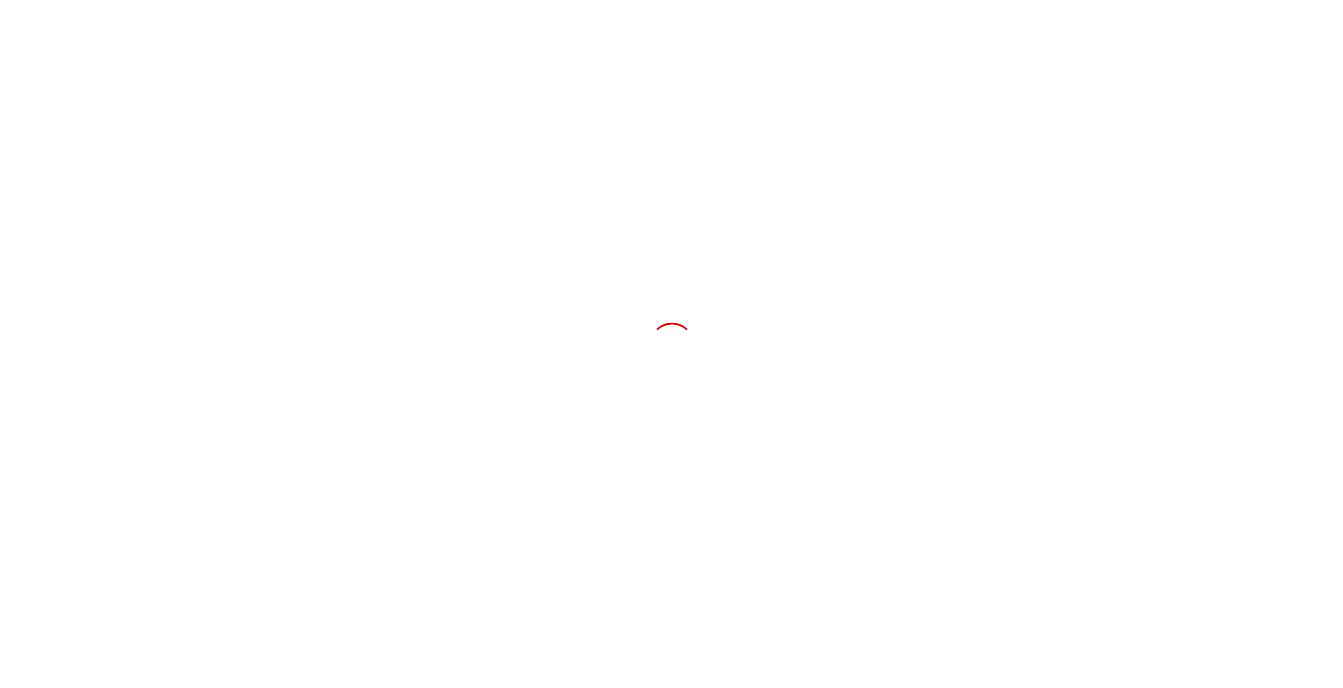 scroll, scrollTop: 0, scrollLeft: 0, axis: both 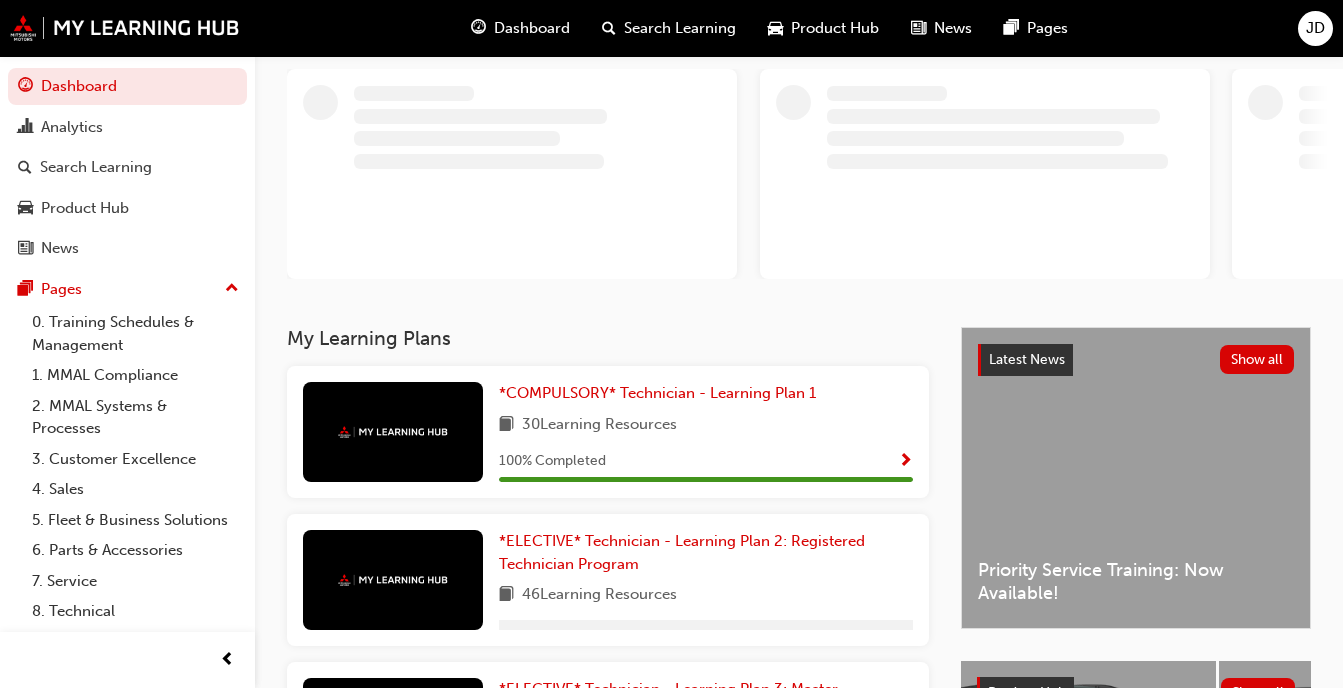 click on "Latest News Show all Priority Service Training: Now Available!" at bounding box center [1136, 478] 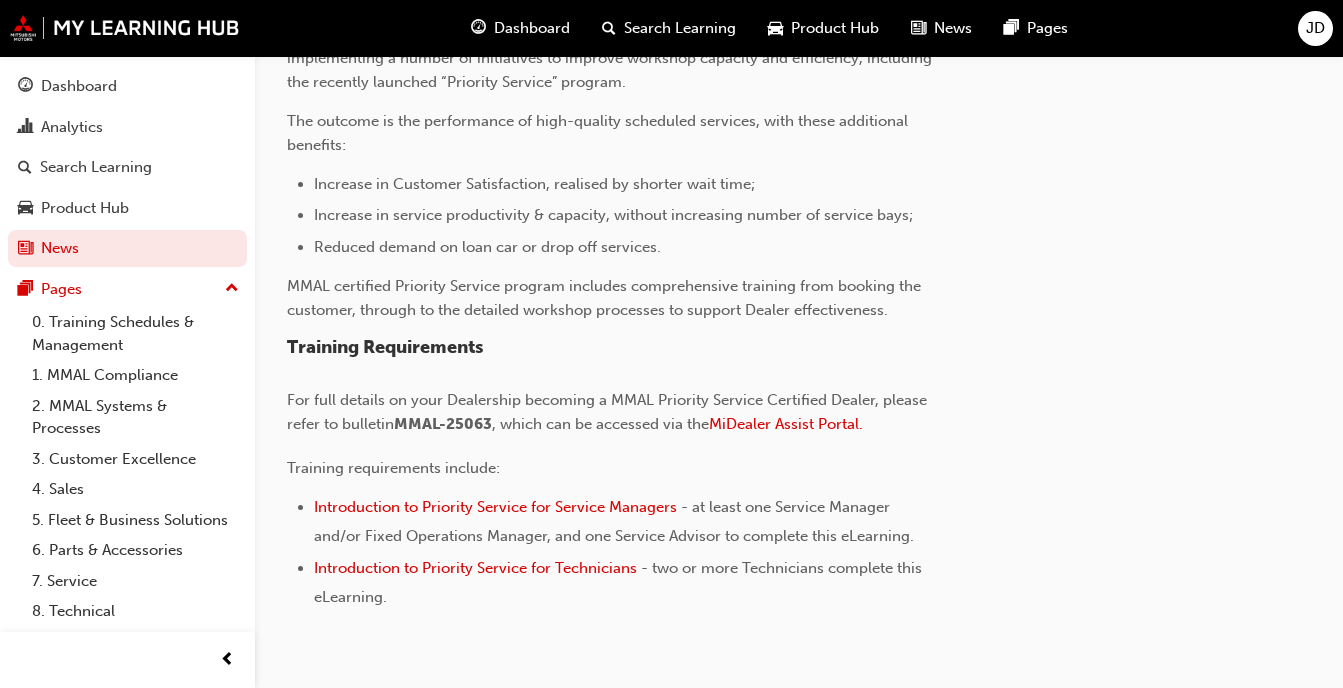 scroll, scrollTop: 716, scrollLeft: 0, axis: vertical 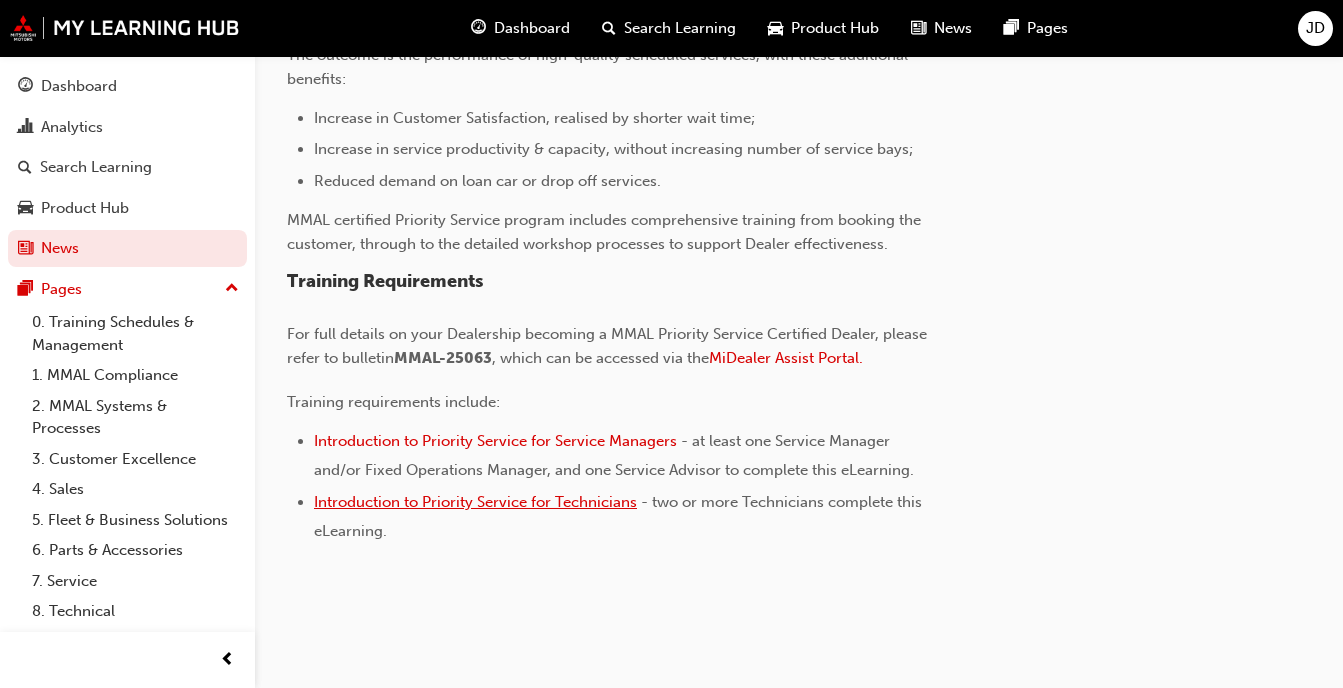 click on "Introduction to Priority Service for Technicians" at bounding box center [475, 502] 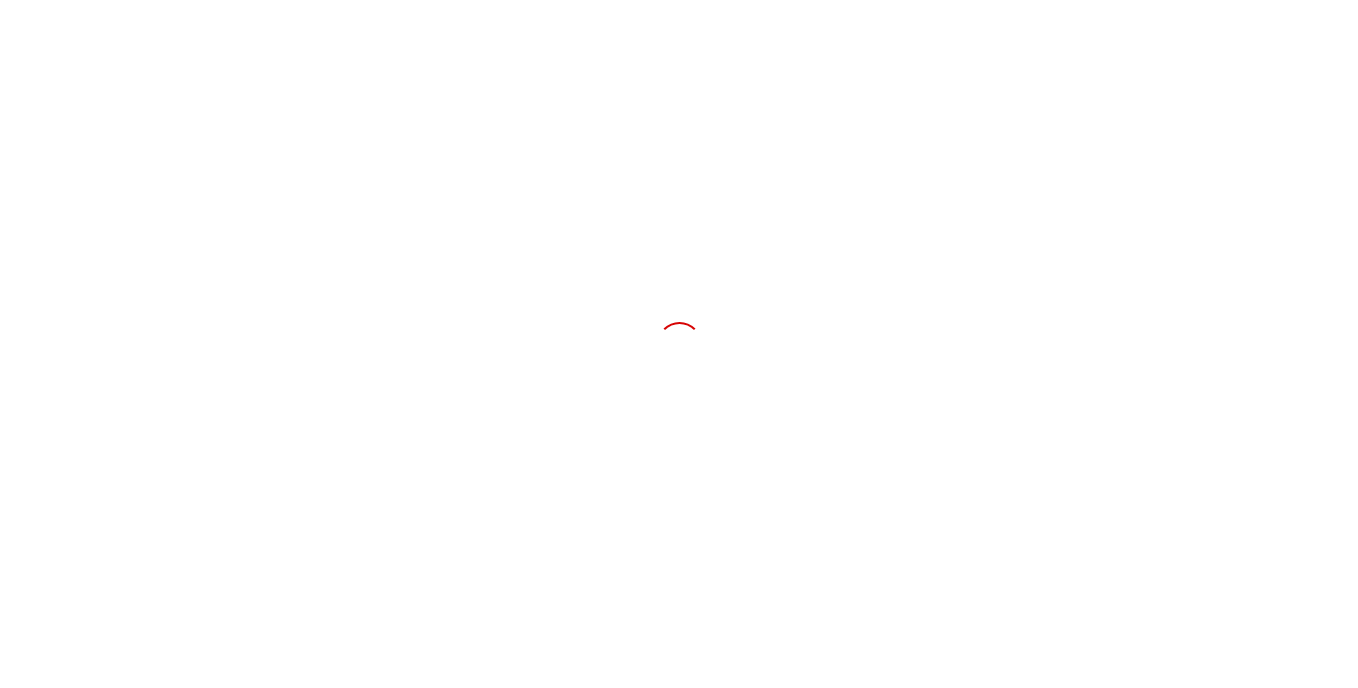 scroll, scrollTop: 0, scrollLeft: 0, axis: both 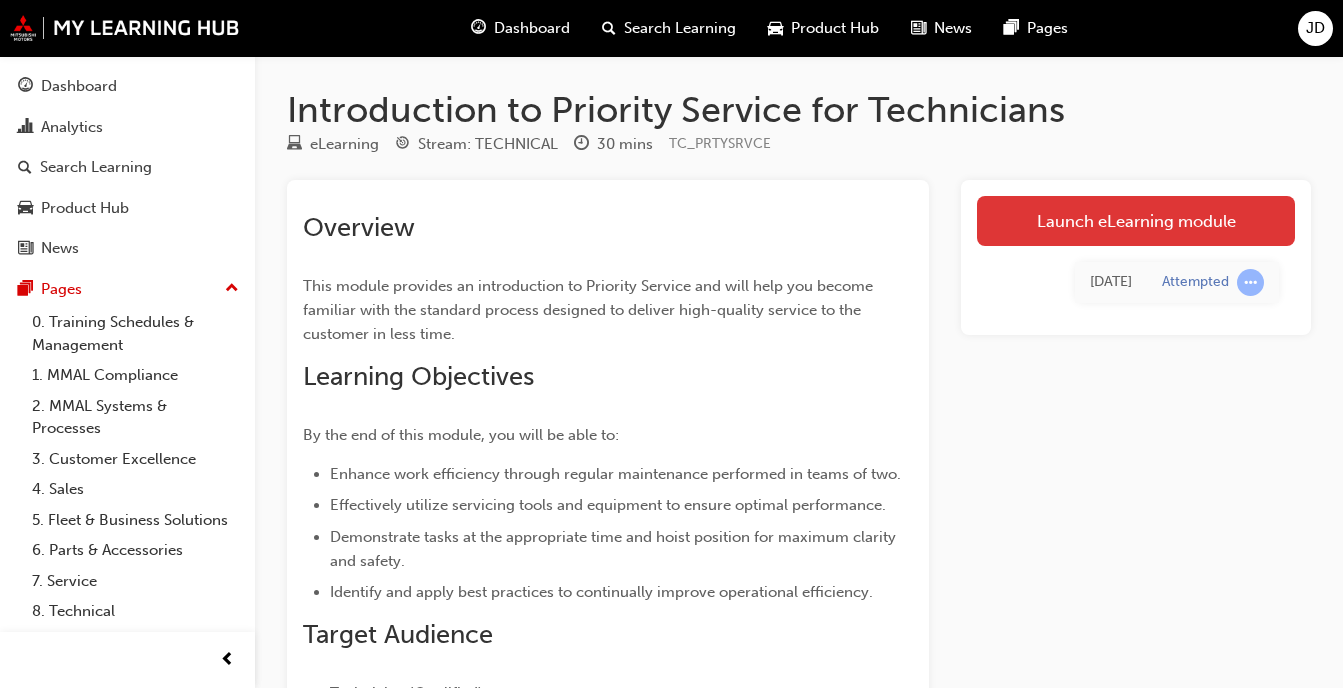 click on "Launch eLearning module" at bounding box center (1136, 221) 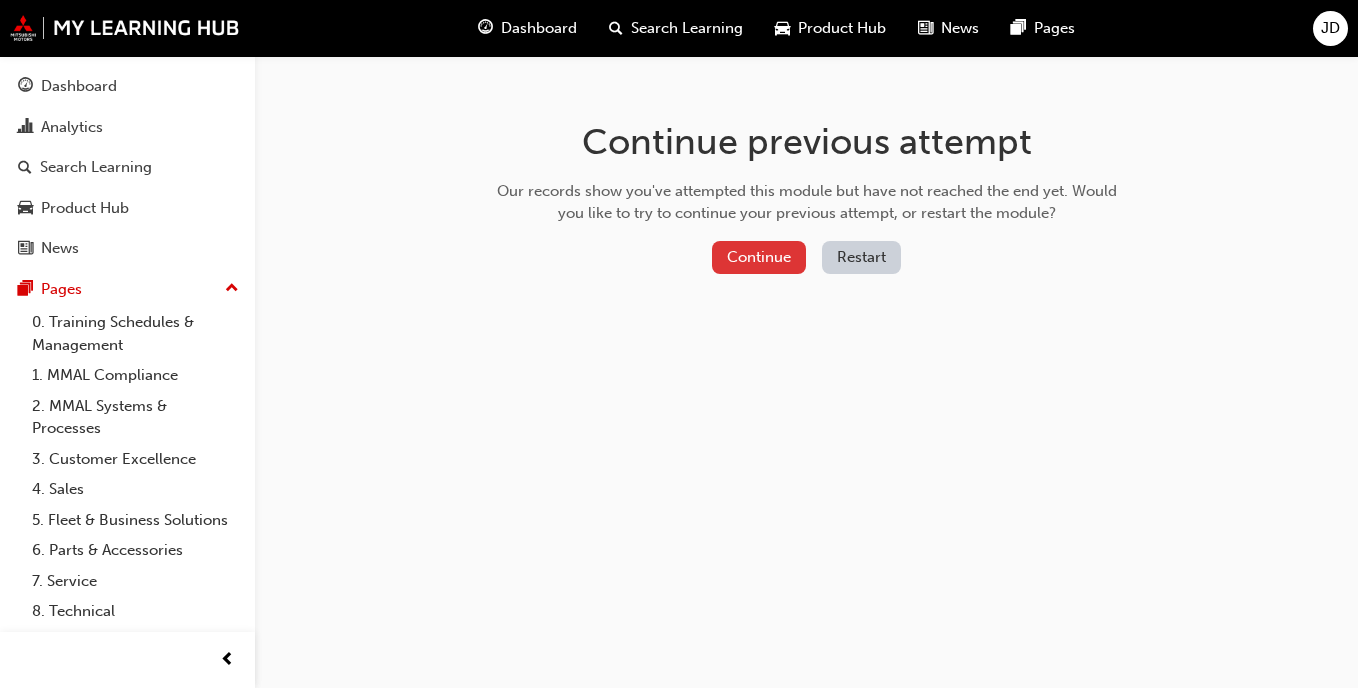 click on "Continue" at bounding box center (759, 257) 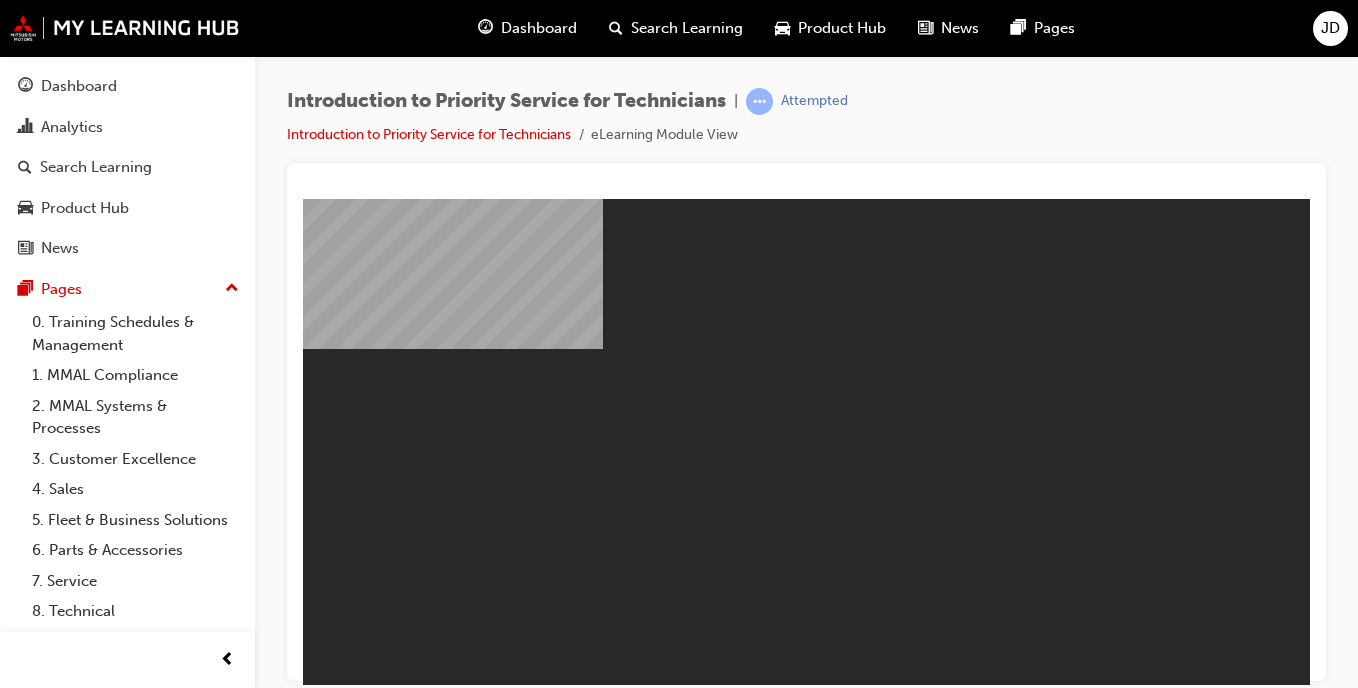 scroll, scrollTop: 0, scrollLeft: 0, axis: both 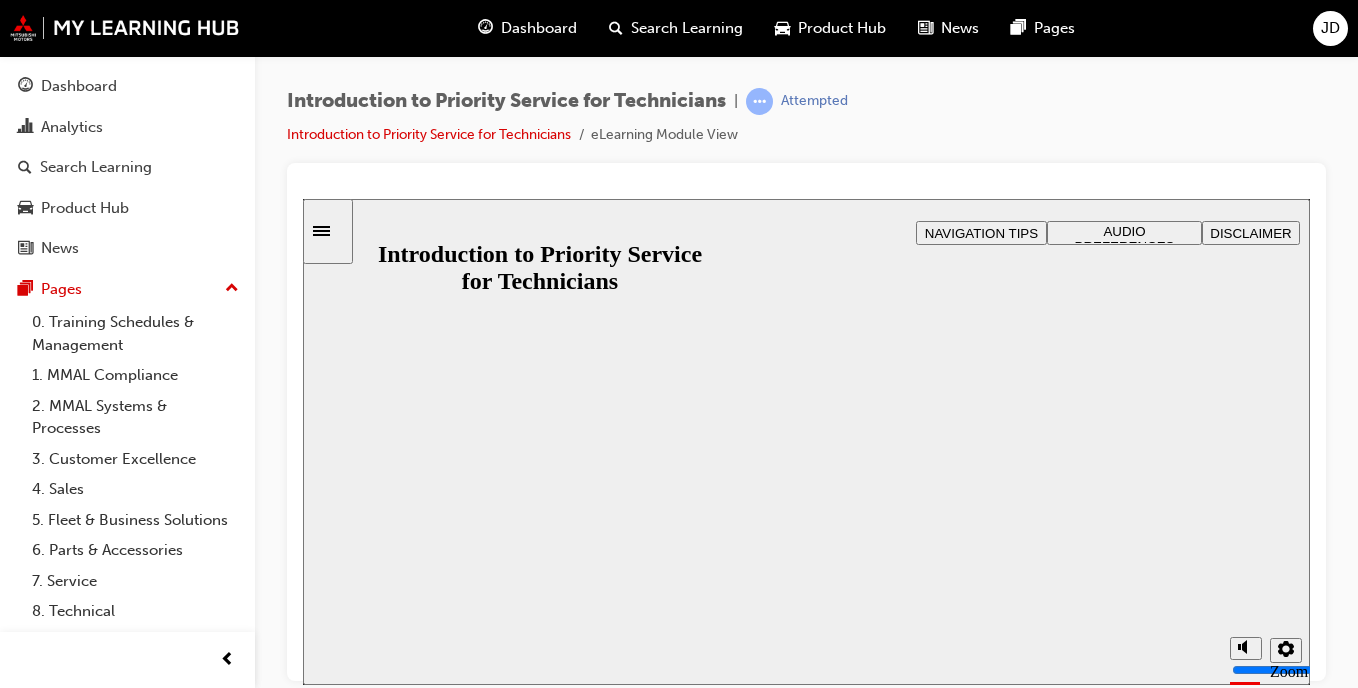 click on "Resume" at bounding box center (341, 1764) 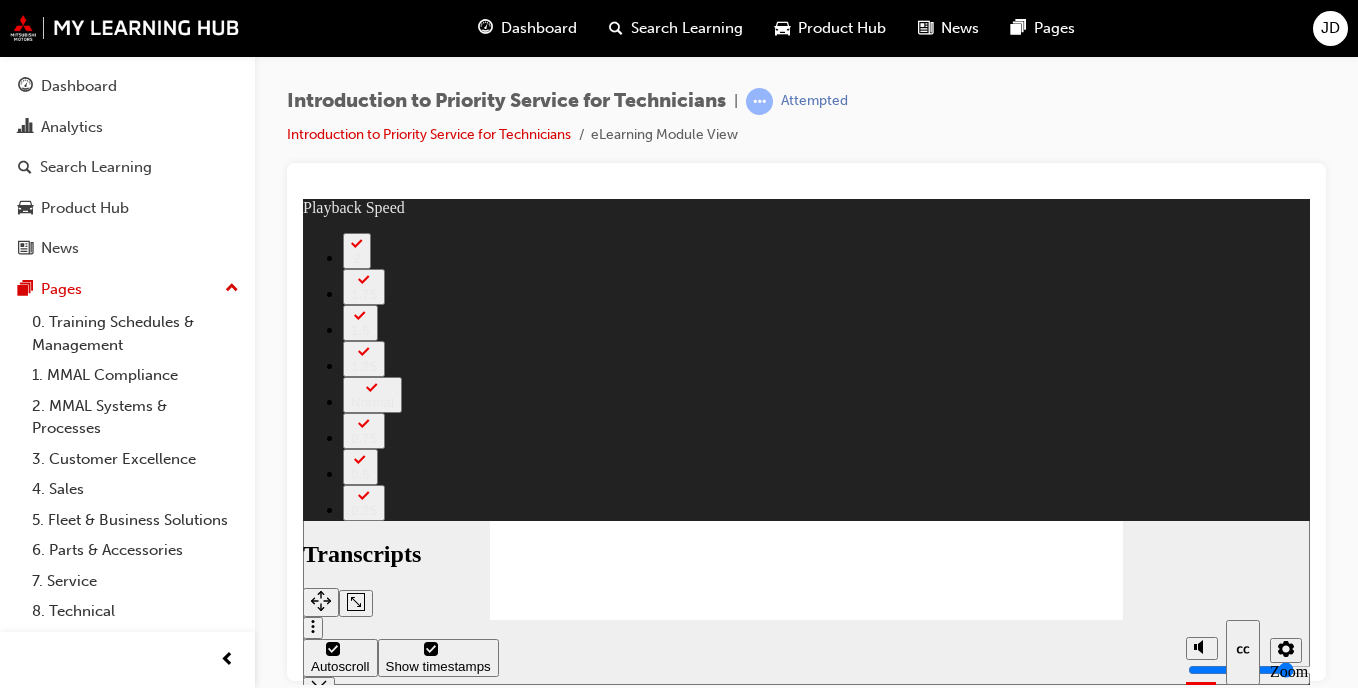 type on "0" 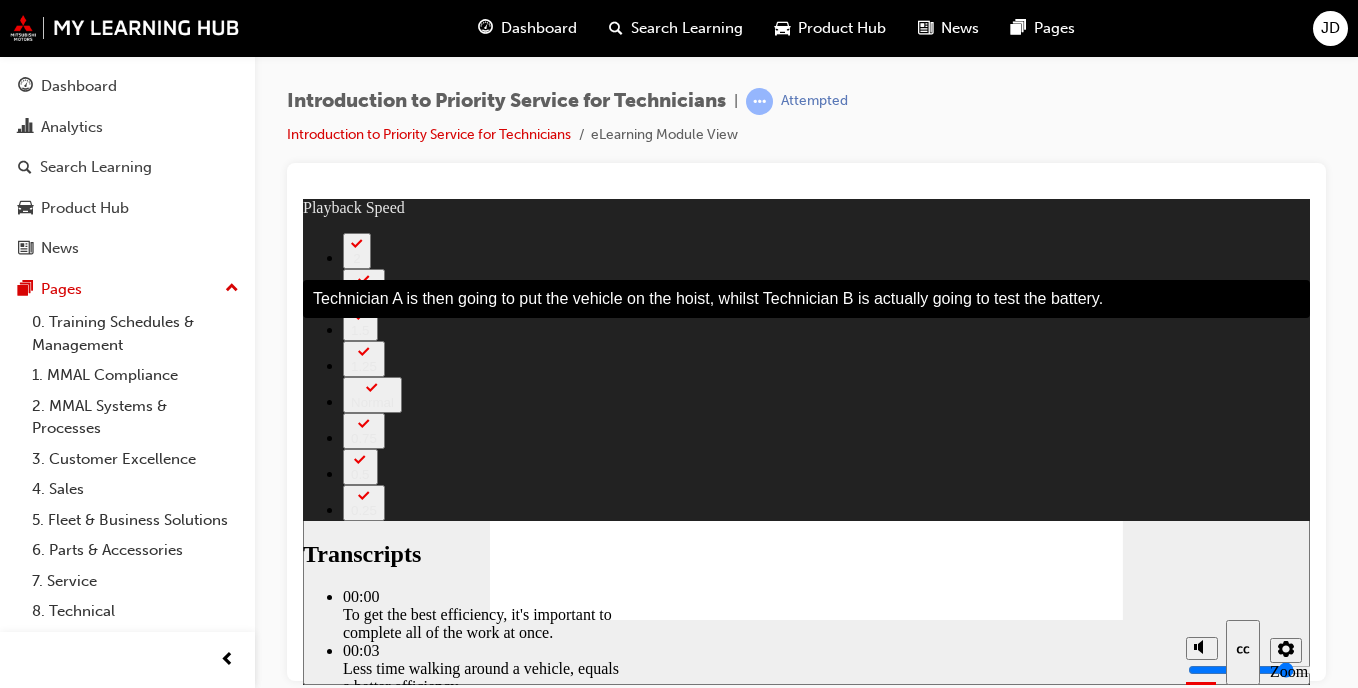 click 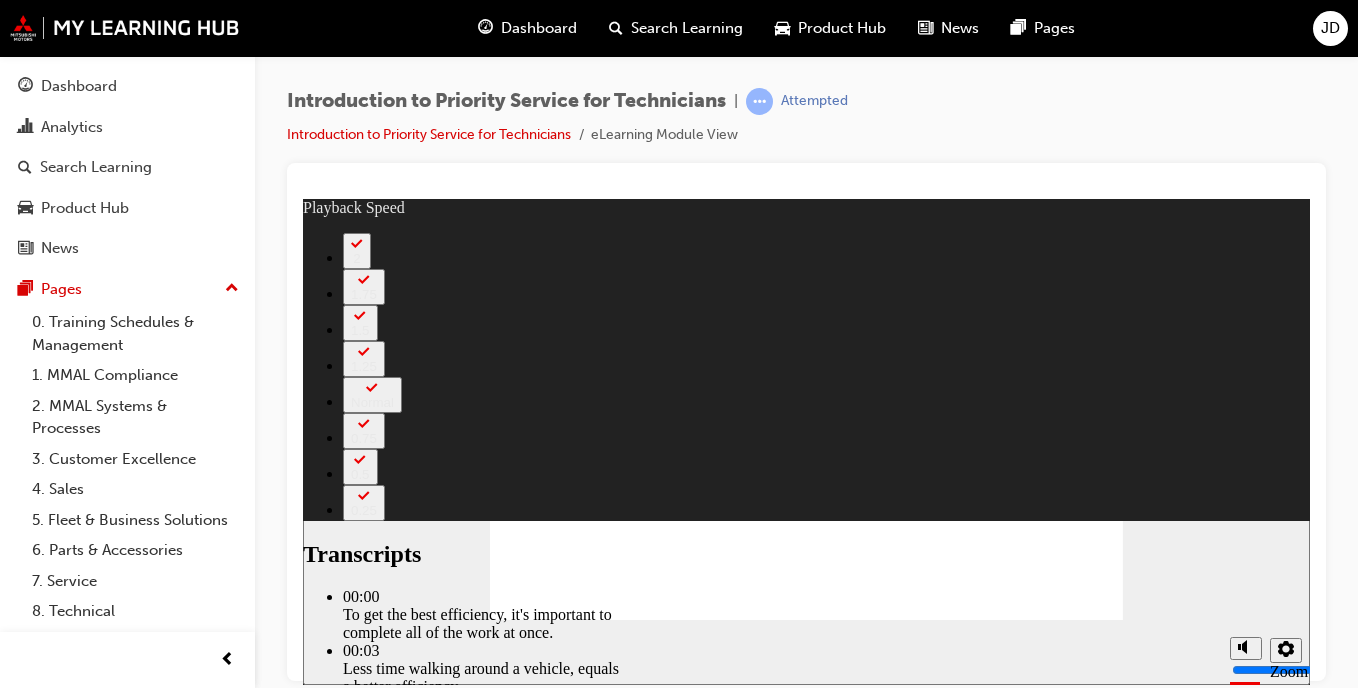 type on "219" 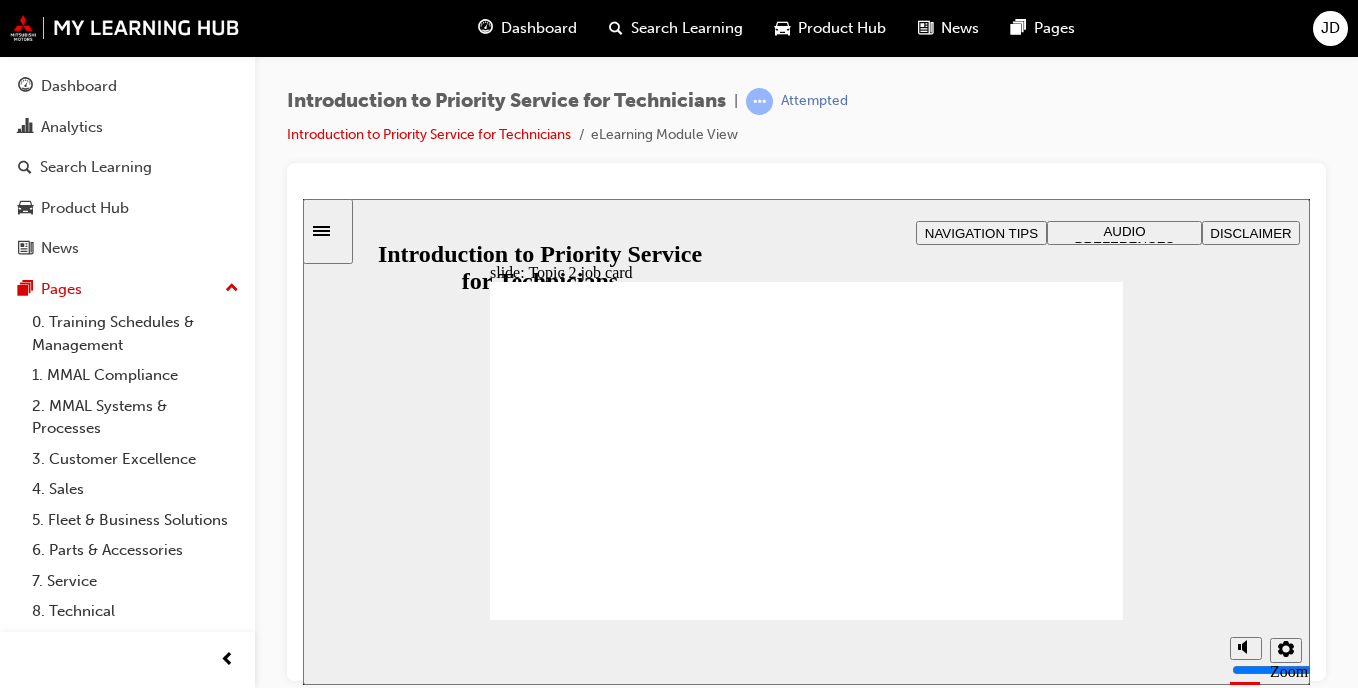 click 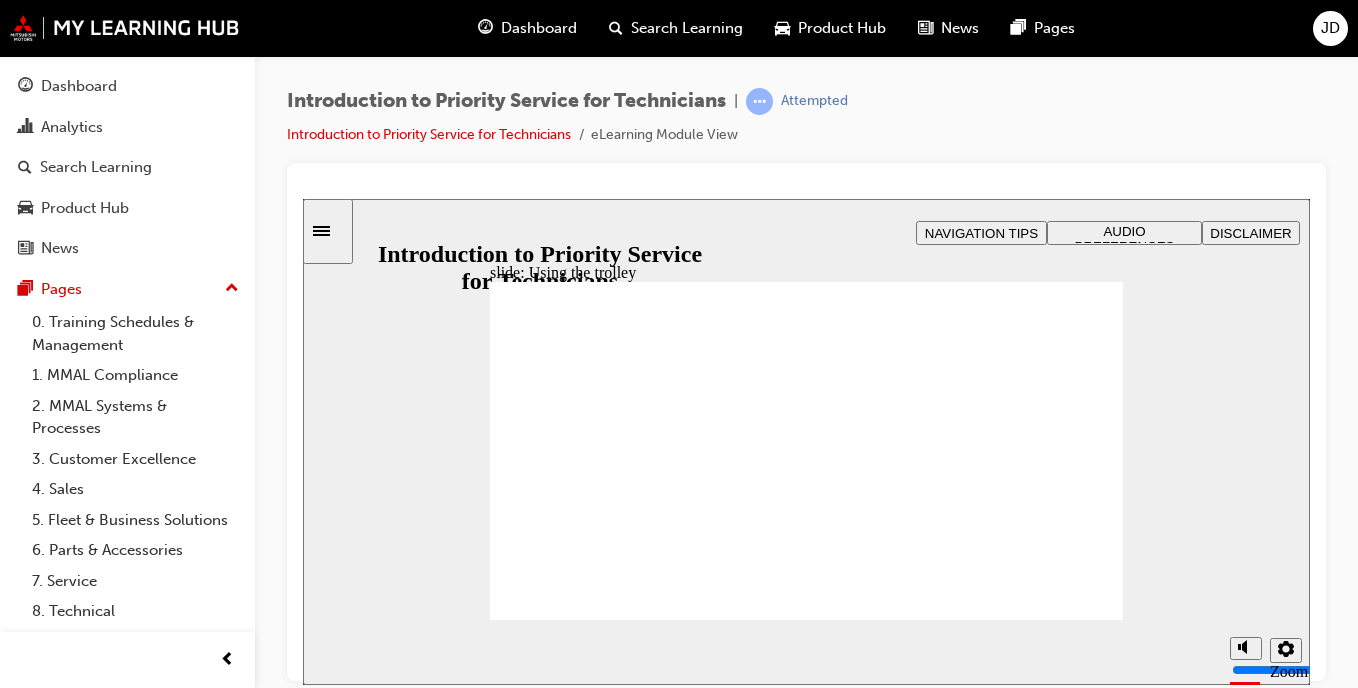 click 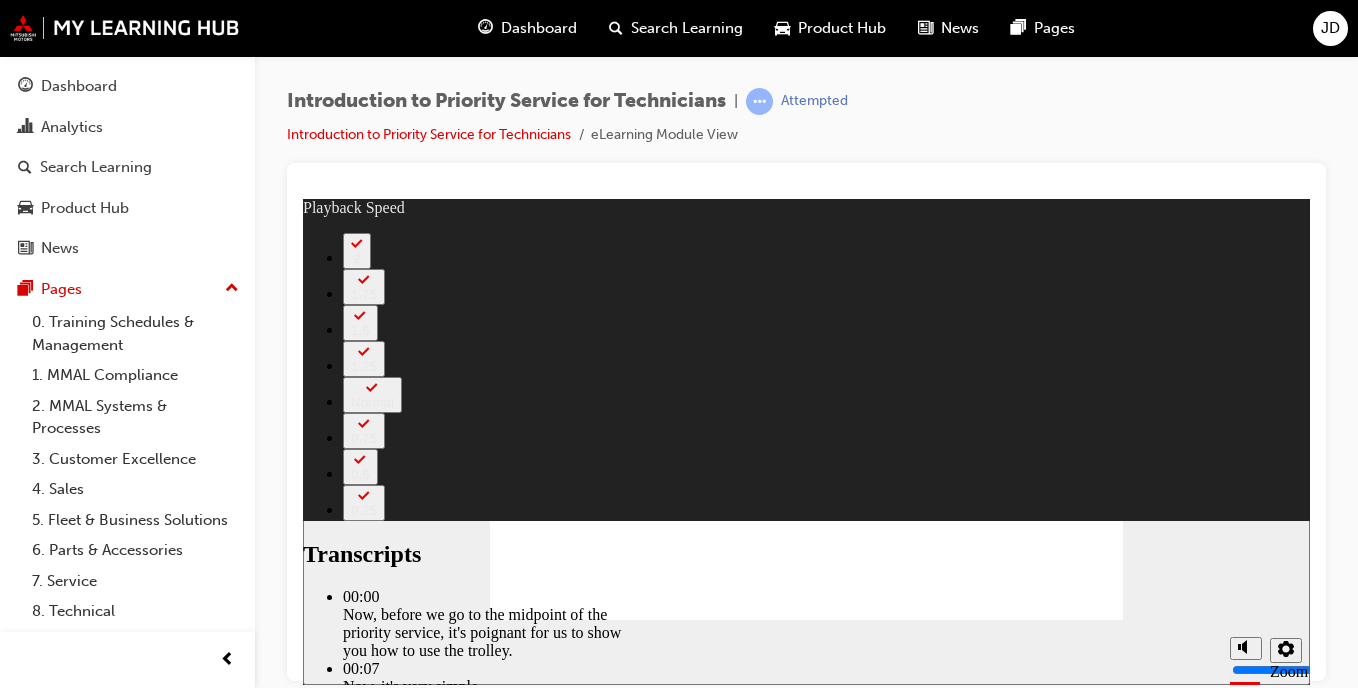 type on "67" 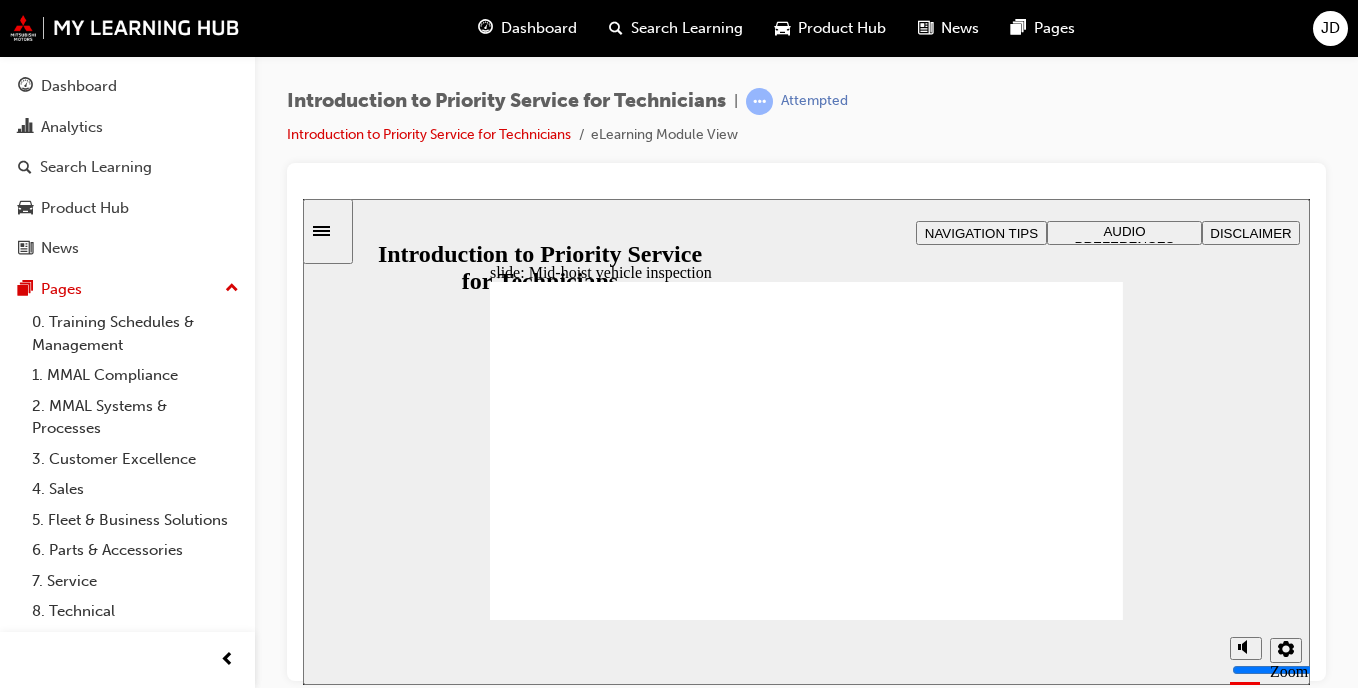 click 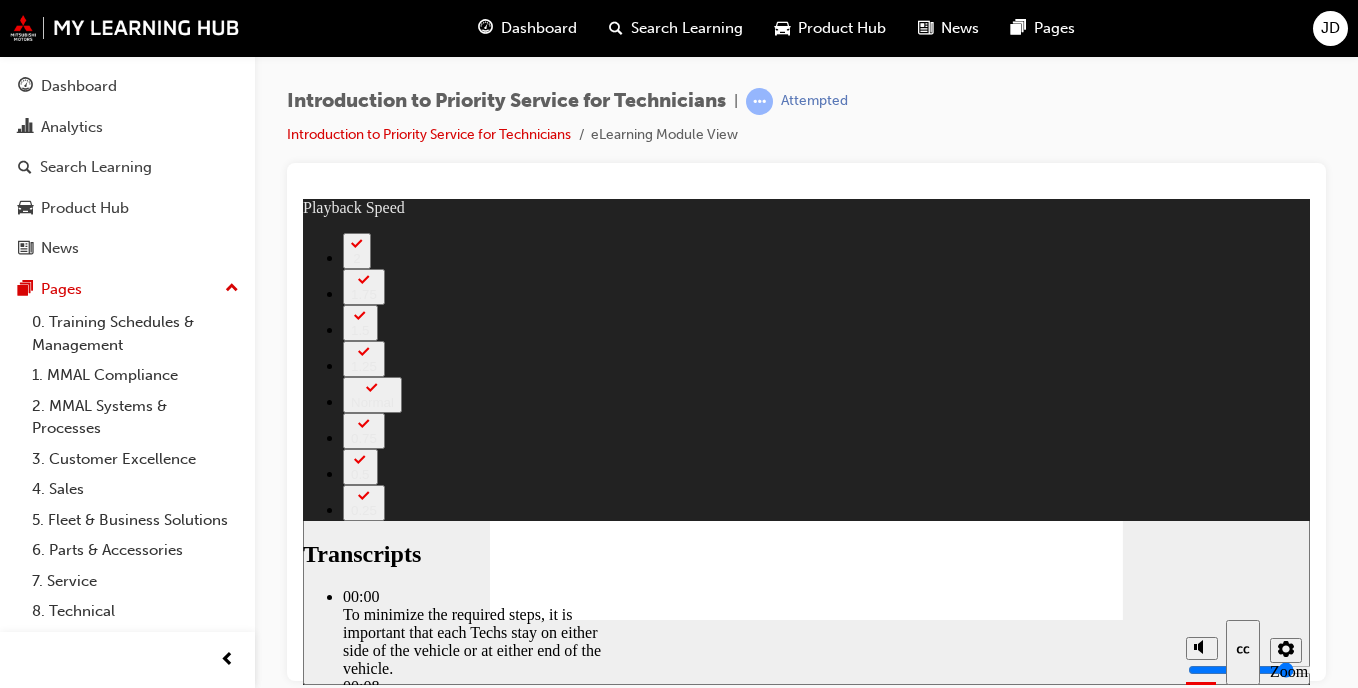 type on "308" 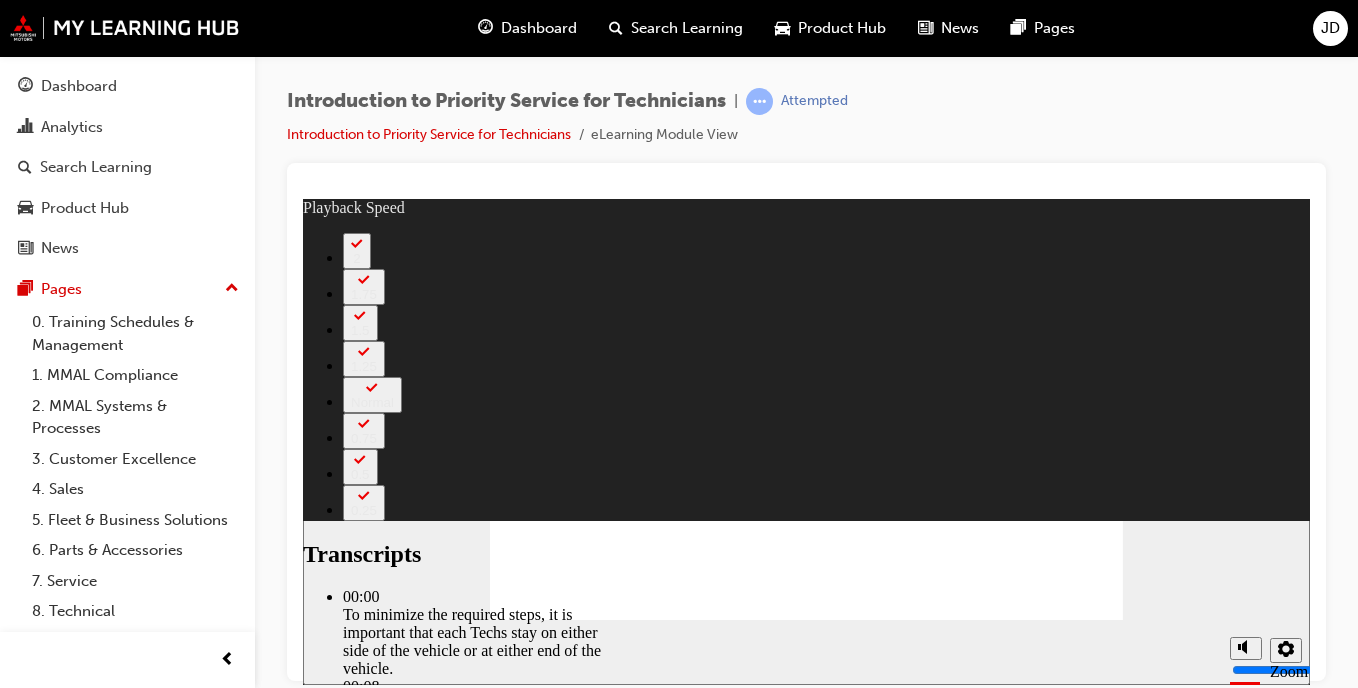 click 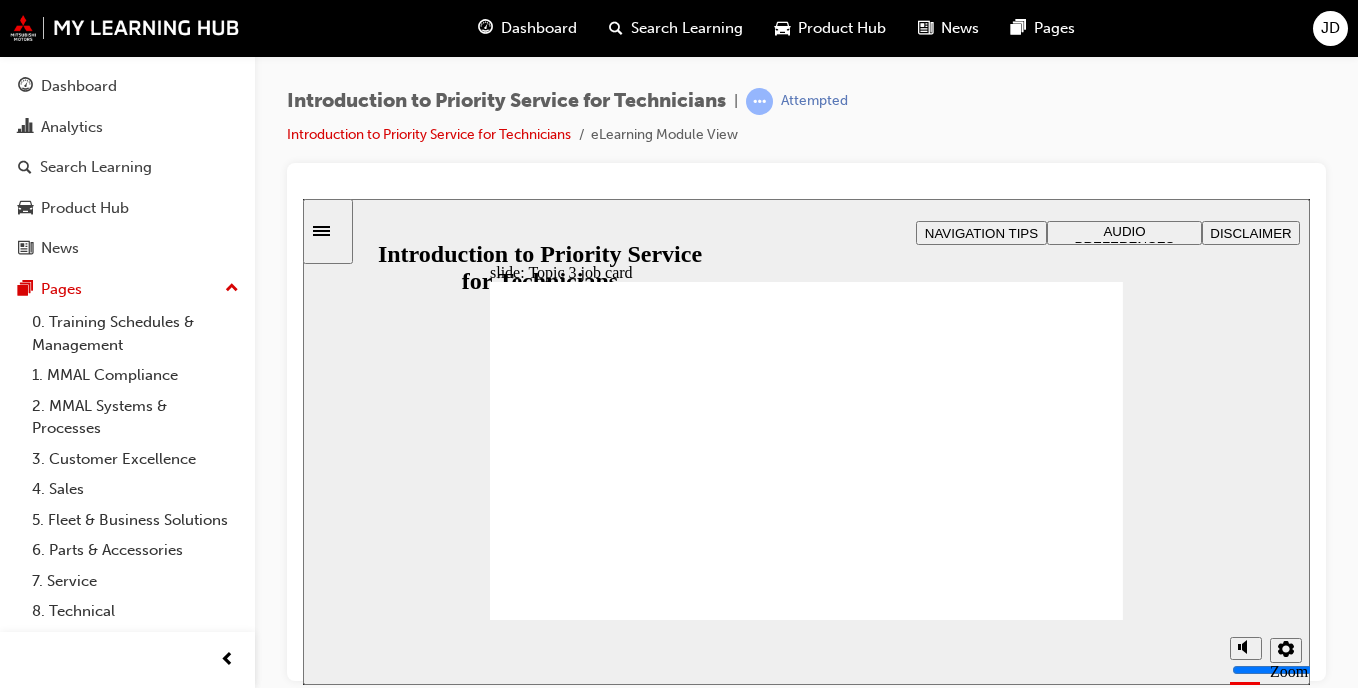 click 